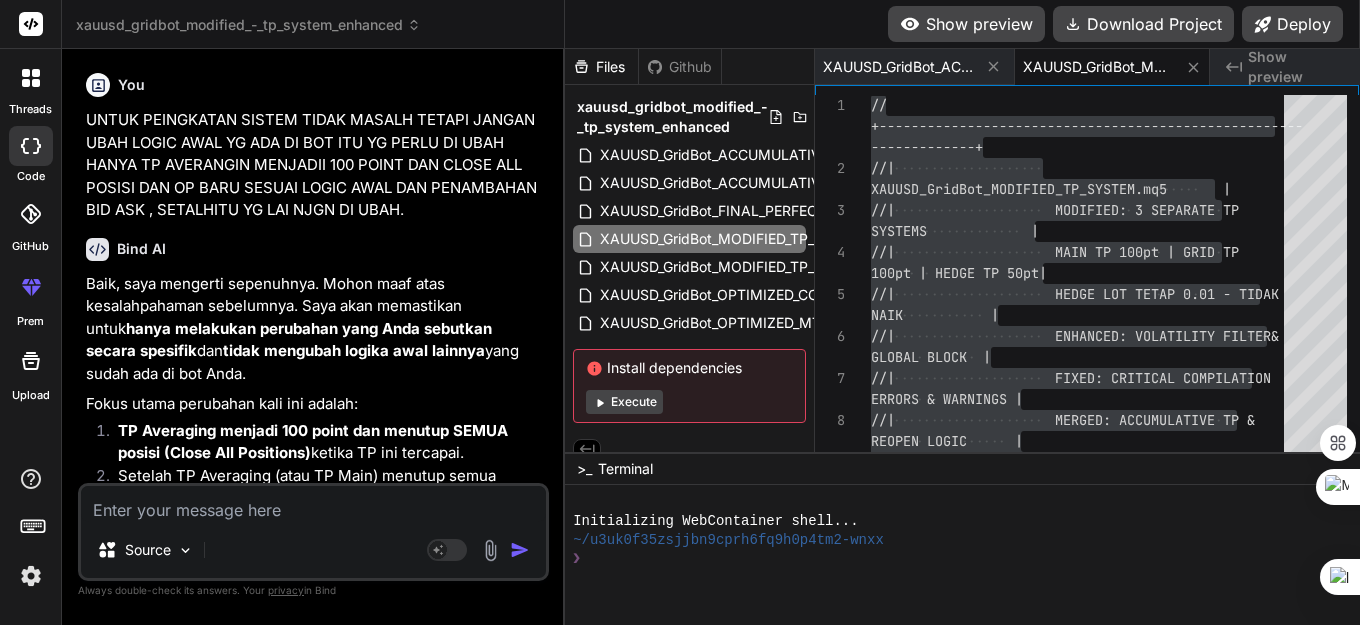 scroll, scrollTop: 0, scrollLeft: 0, axis: both 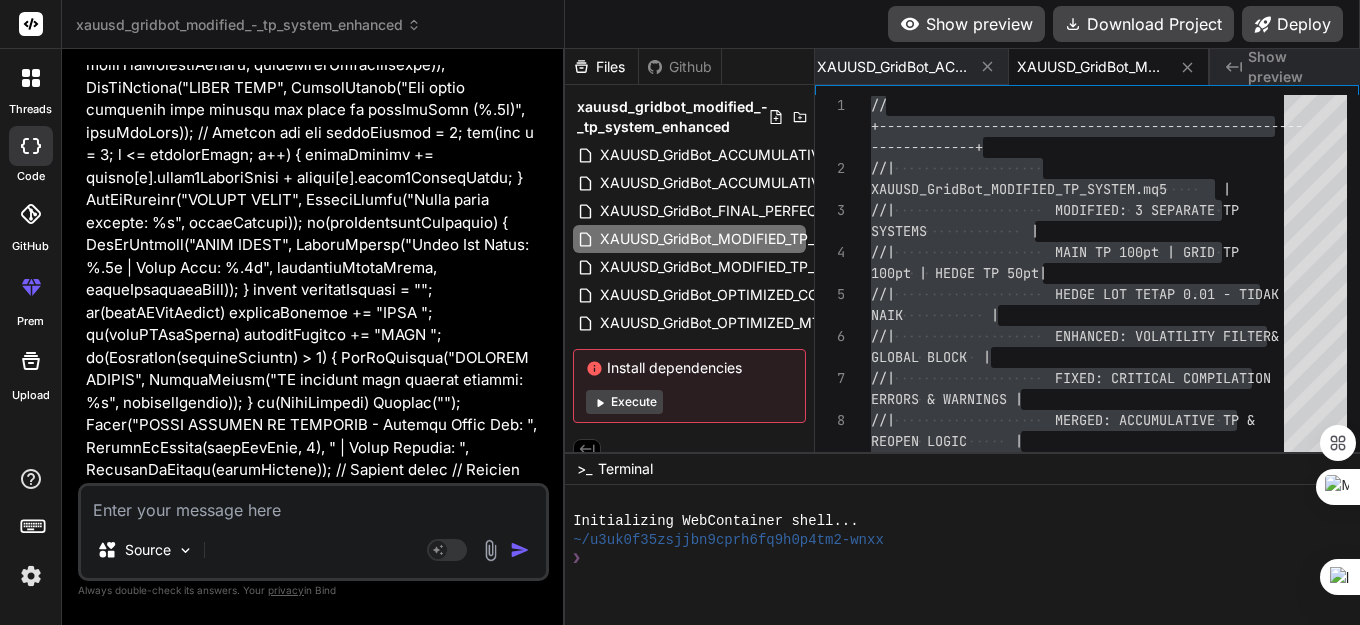 drag, startPoint x: 213, startPoint y: 525, endPoint x: 213, endPoint y: 512, distance: 13 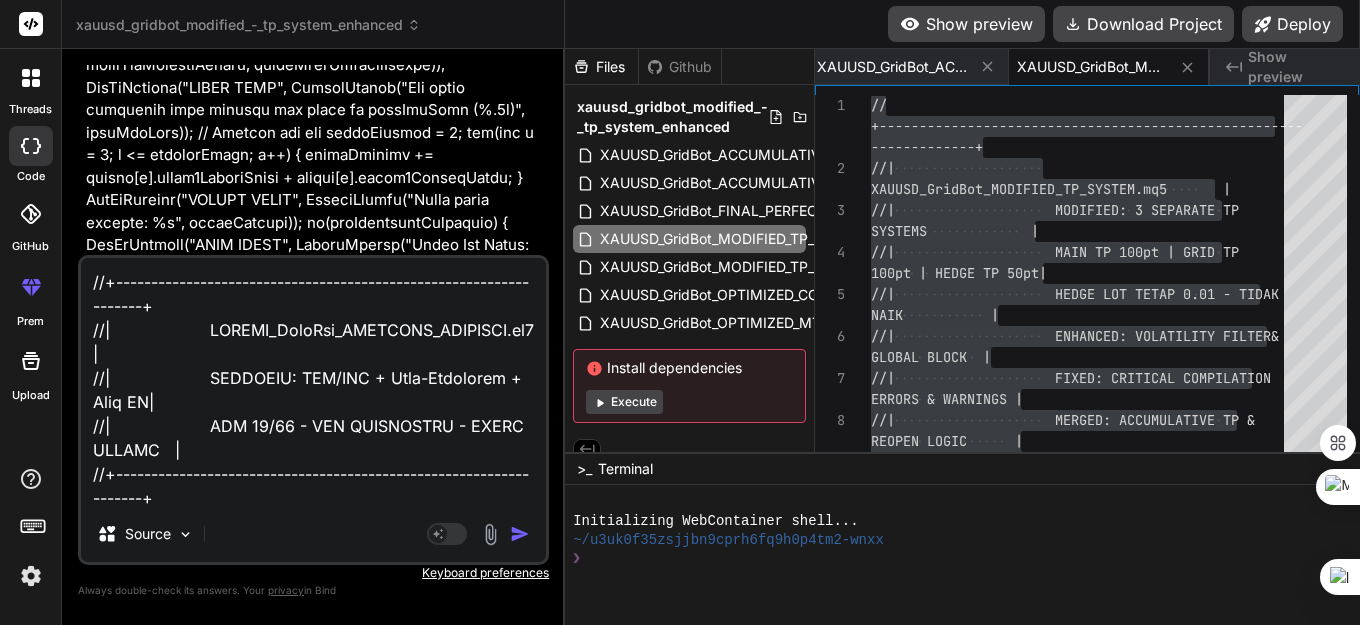 scroll, scrollTop: 49754, scrollLeft: 0, axis: vertical 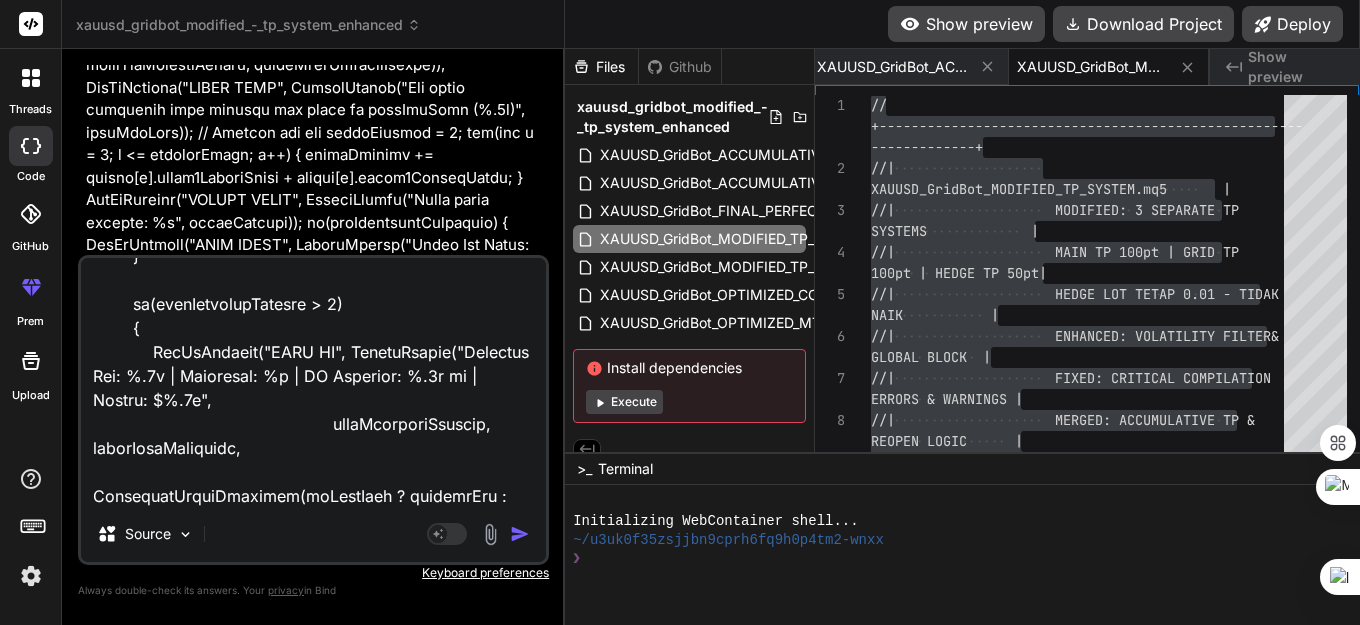 type on "//+------------------------------------------------------------------+
//|                    XAUUSD_GridBot_ULTIMATE_ACCURATE.mq5        |
//|                    ULTIMATE: BID/ASK + Anti-Duplicate + Grid TP|
//|                    RSI 70/30 - LOT BERTINGKAT - HEDGE REOPEN   |
//+------------------------------------------------------------------+
#property copyright "XAUUSD Grid Bot - ULTIMATE ACCURATE VERSION"
#property version   "12.00"
#property strict
#include <Trade\Trade.mqh>
#include <Trade\PositionInfo.mqh>
CTrade trade;
CPositionInfo position;
// === INPUT PARAMETERS ===
input group "=== POINT SYSTEM (1 UNIT = 10 POINT) ==="
input double    autoLotSize           = 0.01;   // Base lot size (akan dikalikan layer)
input group "=== XAUUSD POINT RULES - ULTIMATE ACCURATE ==="
input double    hedgePointDistance    = 30.0;   // Hedge: 30 point
input double    tpPointDistanceMain   = 100.0;  // TP Individual Position: 100 point
input double    tpPointDistanceLayer2 = 50.0;   // TP Layer 2: 50 point
i..." 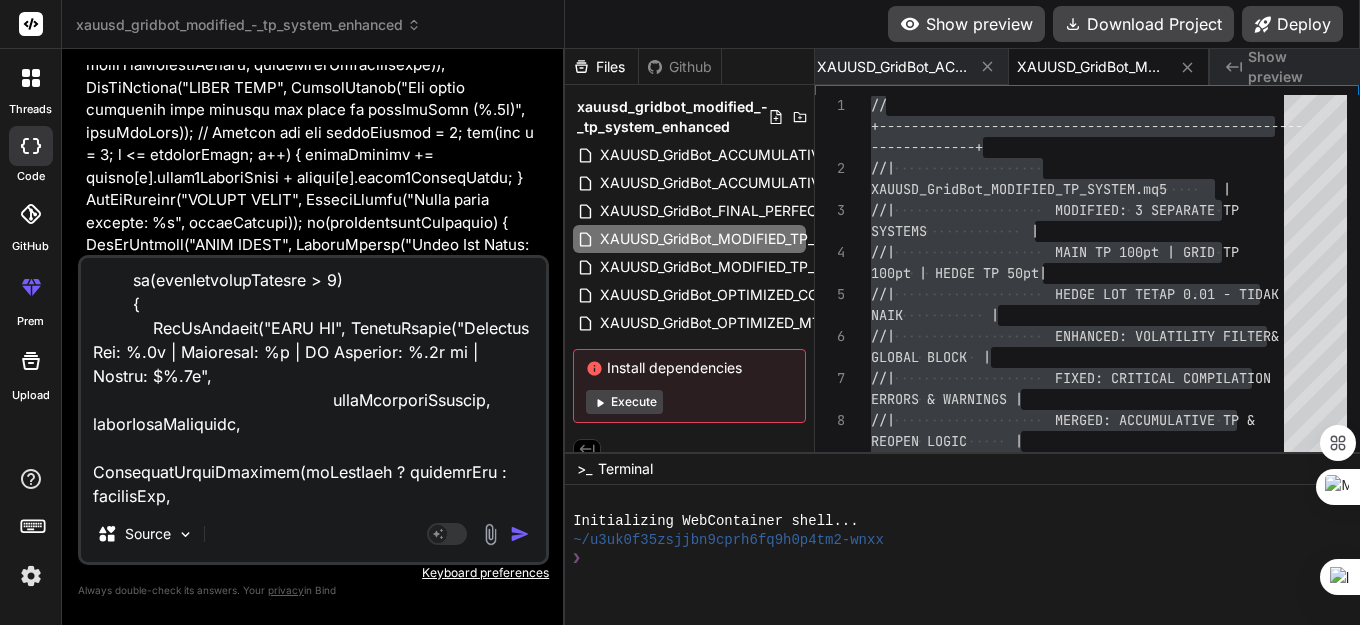 type on "x" 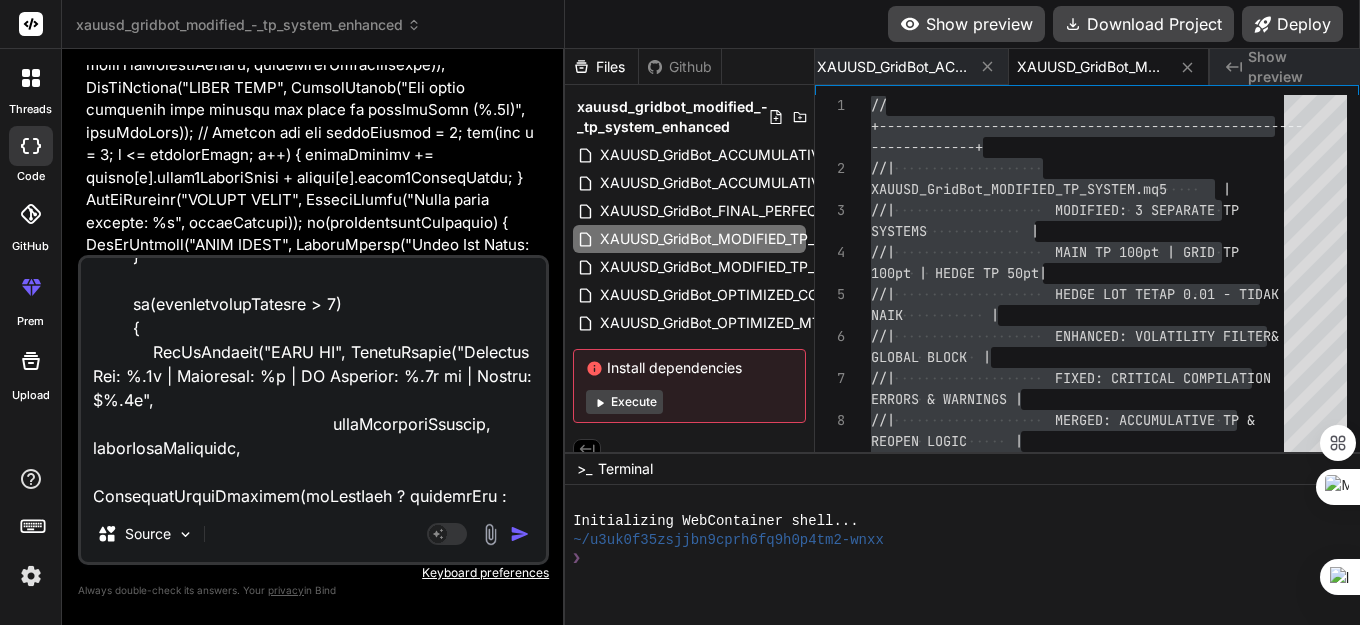 type on "x" 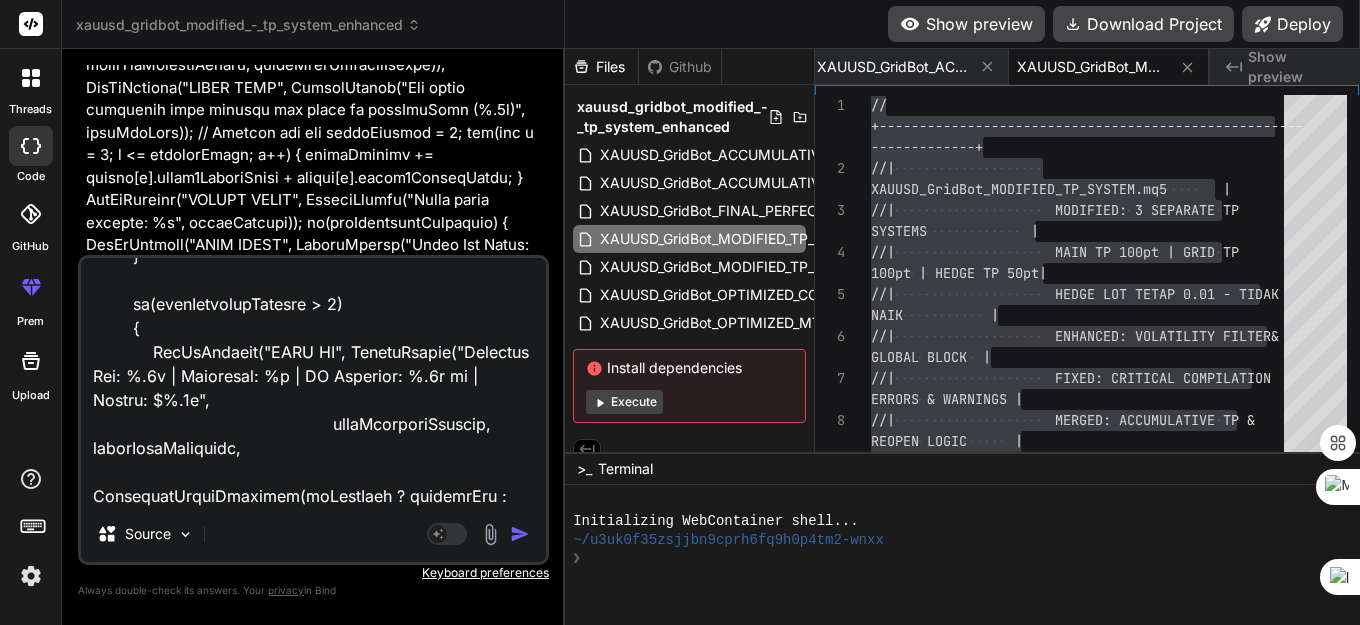 type on "//+------------------------------------------------------------------+
//|                    XAUUSD_GridBot_ULTIMATE_ACCURATE.mq5        |
//|                    ULTIMATE: BID/ASK + Anti-Duplicate + Grid TP|
//|                    RSI 70/30 - LOT BERTINGKAT - HEDGE REOPEN   |
//+------------------------------------------------------------------+
#property copyright "XAUUSD Grid Bot - ULTIMATE ACCURATE VERSION"
#property version   "12.00"
#property strict
#include <Trade\Trade.mqh>
#include <Trade\PositionInfo.mqh>
CTrade trade;
CPositionInfo position;
// === INPUT PARAMETERS ===
input group "=== POINT SYSTEM (1 UNIT = 10 POINT) ==="
input double    autoLotSize           = 0.01;   // Base lot size (akan dikalikan layer)
input group "=== XAUUSD POINT RULES - ULTIMATE ACCURATE ==="
input double    hedgePointDistance    = 30.0;   // Hedge: 30 point
input double    tpPointDistanceMain   = 100.0;  // TP Individual Position: 100 point
input double    tpPointDistanceLayer2 = 50.0;   // TP Layer 2: 50 point
i..." 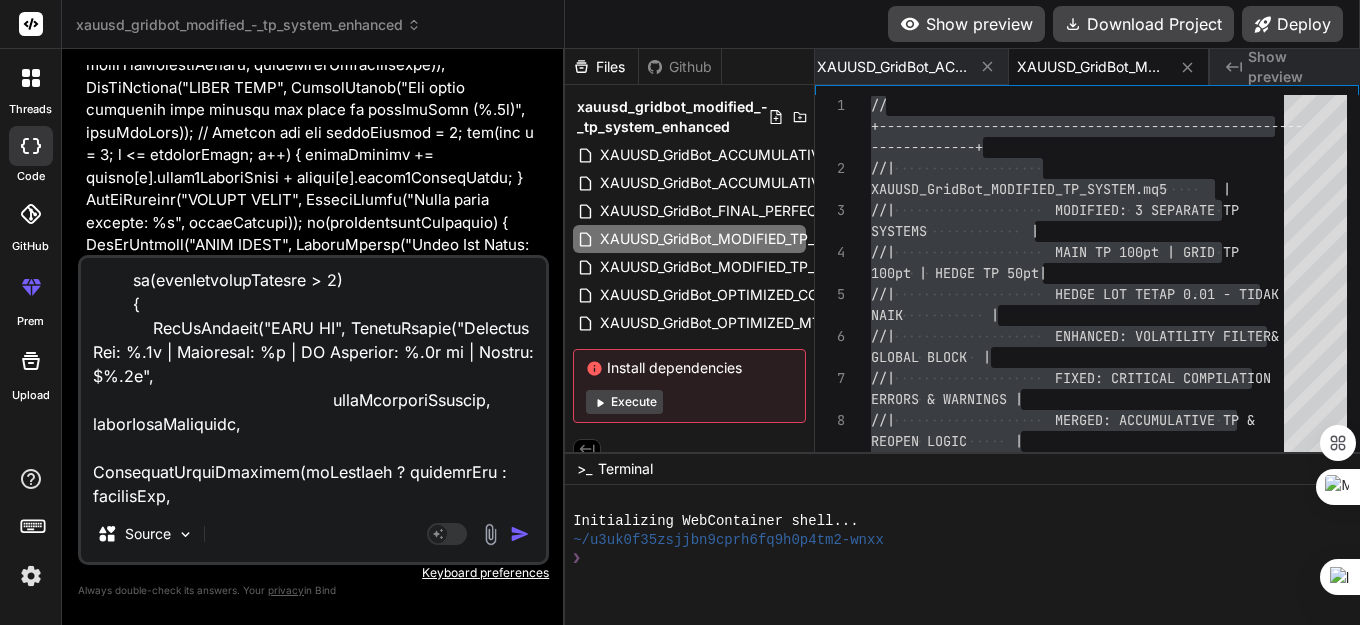 type on "x" 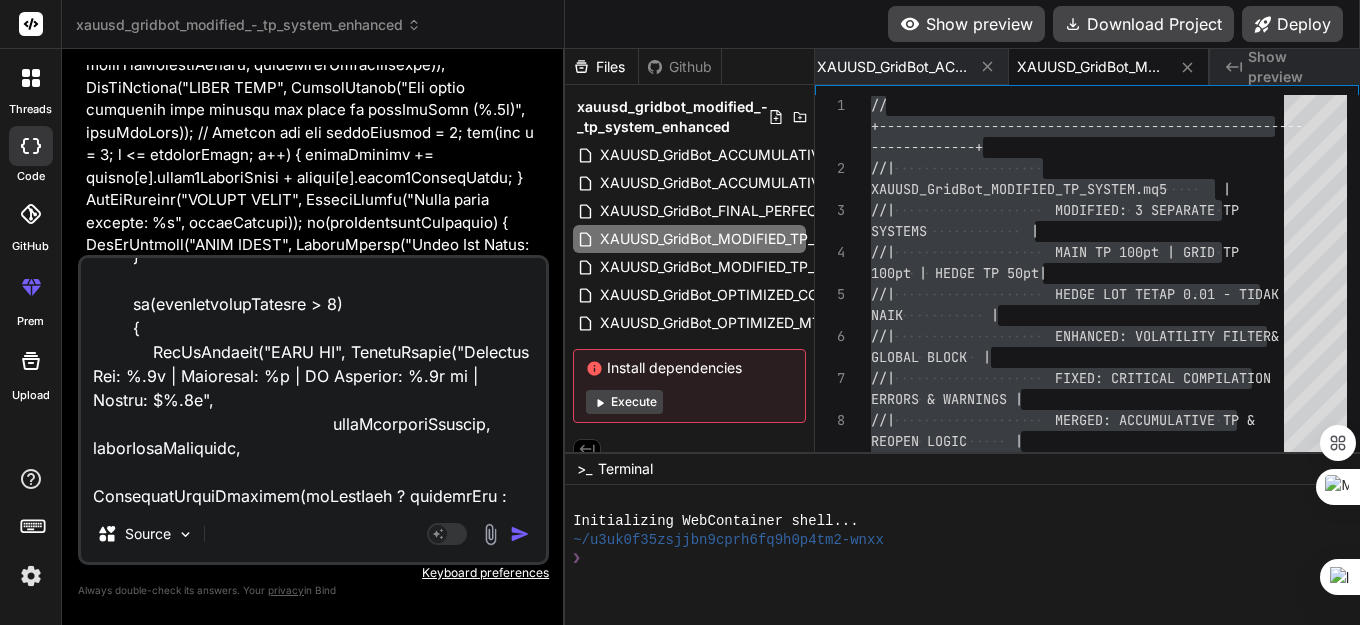 type on "//+------------------------------------------------------------------+
//|                    XAUUSD_GridBot_ULTIMATE_ACCURATE.mq5        |
//|                    ULTIMATE: BID/ASK + Anti-Duplicate + Grid TP|
//|                    RSI 70/30 - LOT BERTINGKAT - HEDGE REOPEN   |
//+------------------------------------------------------------------+
#property copyright "XAUUSD Grid Bot - ULTIMATE ACCURATE VERSION"
#property version   "12.00"
#property strict
#include <Trade\Trade.mqh>
#include <Trade\PositionInfo.mqh>
CTrade trade;
CPositionInfo position;
// === INPUT PARAMETERS ===
input group "=== POINT SYSTEM (1 UNIT = 10 POINT) ==="
input double    autoLotSize           = 0.01;   // Base lot size (akan dikalikan layer)
input group "=== XAUUSD POINT RULES - ULTIMATE ACCURATE ==="
input double    hedgePointDistance    = 30.0;   // Hedge: 30 point
input double    tpPointDistanceMain   = 100.0;  // TP Individual Position: 100 point
input double    tpPointDistanceLayer2 = 50.0;   // TP Layer 2: 50 point
i..." 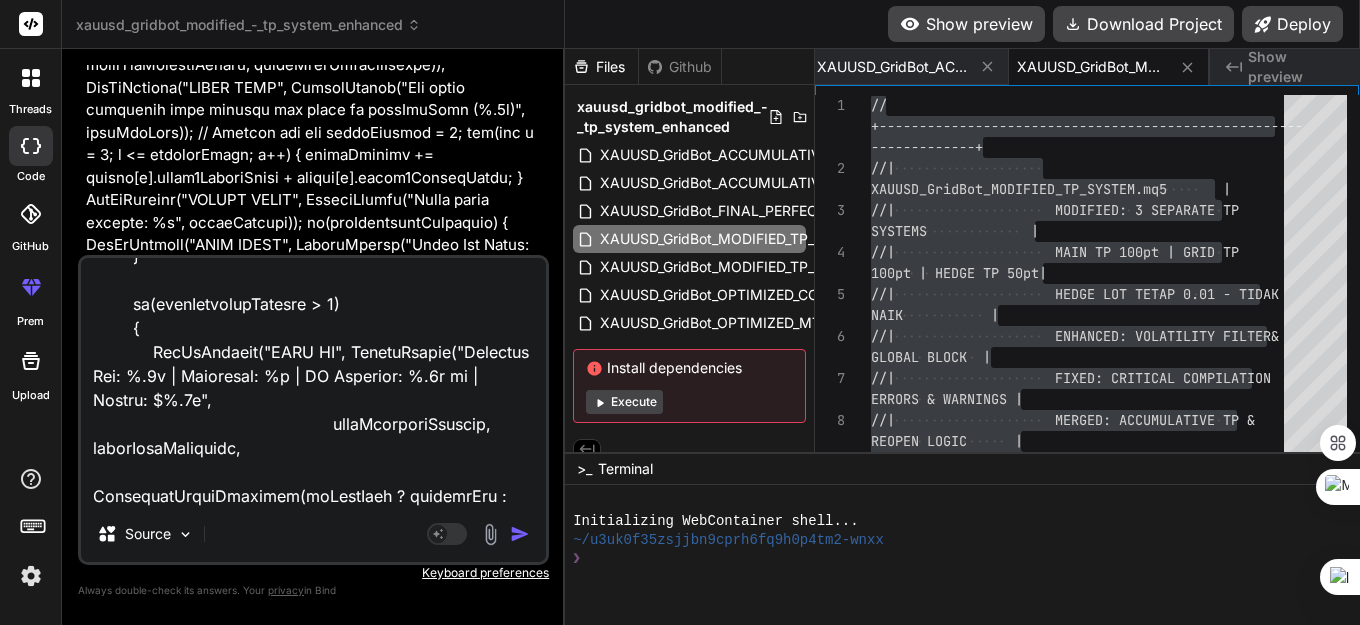type on "//+------------------------------------------------------------------+
//|                    XAUUSD_GridBot_ULTIMATE_ACCURATE.mq5        |
//|                    ULTIMATE: BID/ASK + Anti-Duplicate + Grid TP|
//|                    RSI 70/30 - LOT BERTINGKAT - HEDGE REOPEN   |
//+------------------------------------------------------------------+
#property copyright "XAUUSD Grid Bot - ULTIMATE ACCURATE VERSION"
#property version   "12.00"
#property strict
#include <Trade\Trade.mqh>
#include <Trade\PositionInfo.mqh>
CTrade trade;
CPositionInfo position;
// === INPUT PARAMETERS ===
input group "=== POINT SYSTEM (1 UNIT = 10 POINT) ==="
input double    autoLotSize           = 0.01;   // Base lot size (akan dikalikan layer)
input group "=== XAUUSD POINT RULES - ULTIMATE ACCURATE ==="
input double    hedgePointDistance    = 30.0;   // Hedge: 30 point
input double    tpPointDistanceMain   = 100.0;  // TP Individual Position: 100 point
input double    tpPointDistanceLayer2 = 50.0;   // TP Layer 2: 50 point
i..." 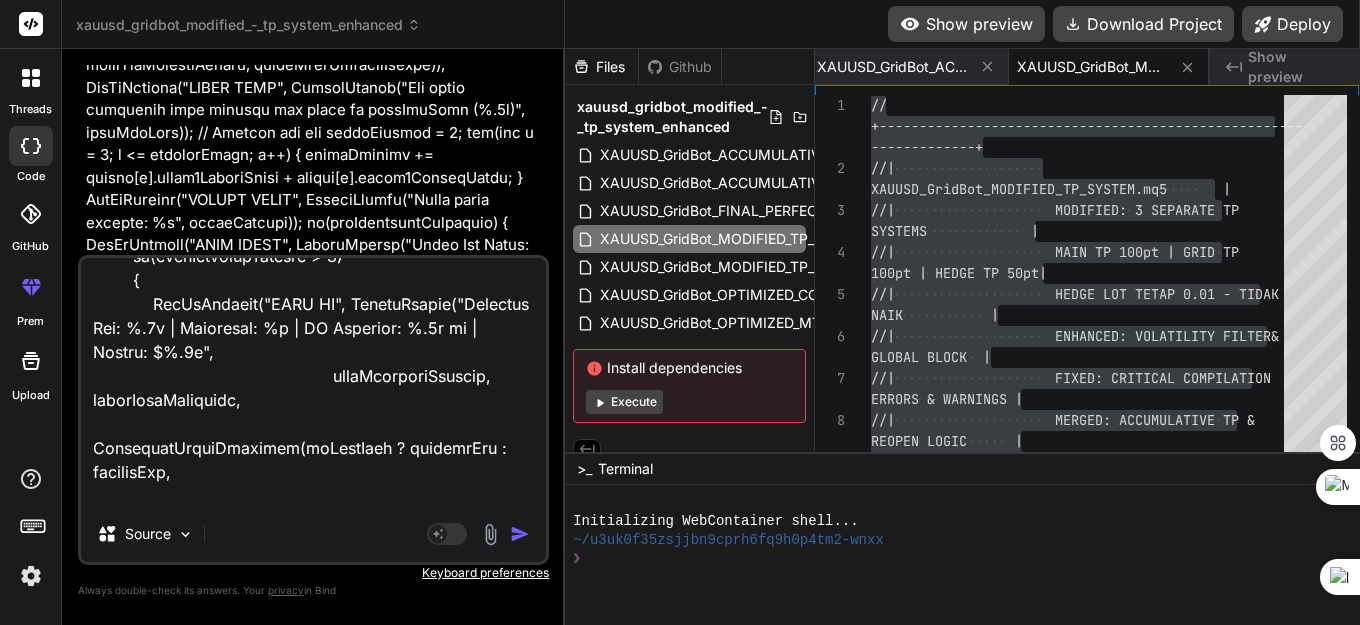 type on "x" 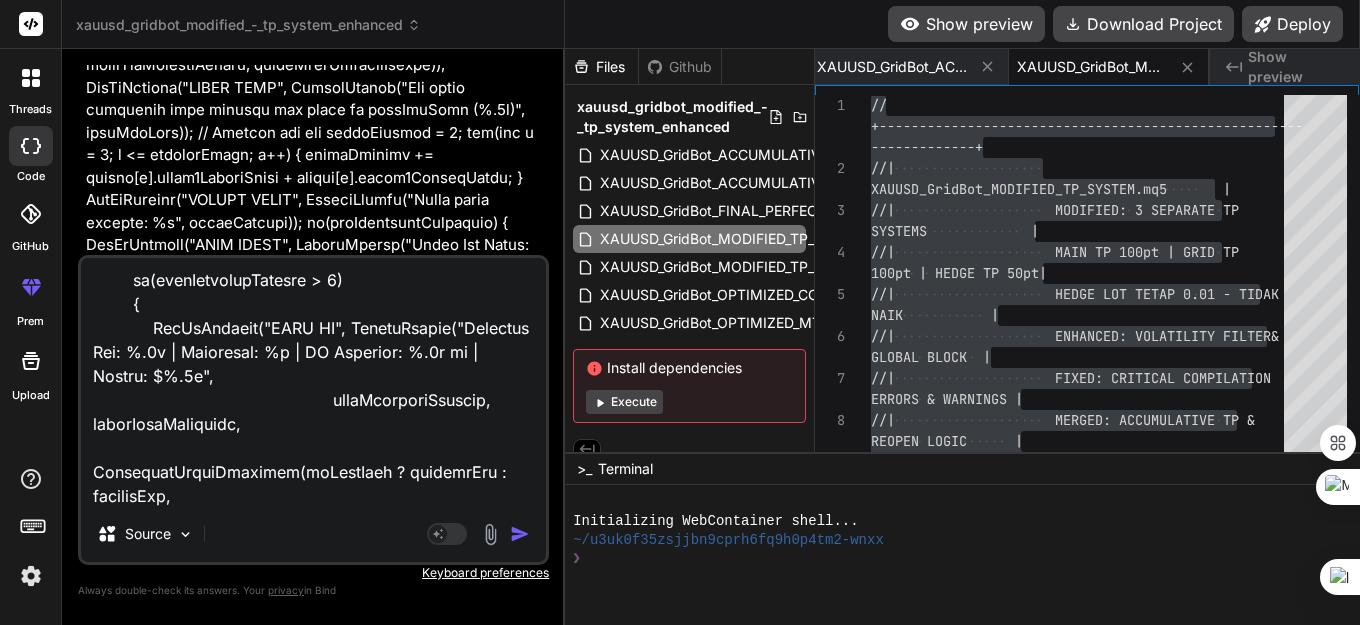 type on "//+------------------------------------------------------------------+
//|                    XAUUSD_GridBot_ULTIMATE_ACCURATE.mq5        |
//|                    ULTIMATE: BID/ASK + Anti-Duplicate + Grid TP|
//|                    RSI 70/30 - LOT BERTINGKAT - HEDGE REOPEN   |
//+------------------------------------------------------------------+
#property copyright "XAUUSD Grid Bot - ULTIMATE ACCURATE VERSION"
#property version   "12.00"
#property strict
#include <Trade\Trade.mqh>
#include <Trade\PositionInfo.mqh>
CTrade trade;
CPositionInfo position;
// === INPUT PARAMETERS ===
input group "=== POINT SYSTEM (1 UNIT = 10 POINT) ==="
input double    autoLotSize           = 0.01;   // Base lot size (akan dikalikan layer)
input group "=== XAUUSD POINT RULES - ULTIMATE ACCURATE ==="
input double    hedgePointDistance    = 30.0;   // Hedge: 30 point
input double    tpPointDistanceMain   = 100.0;  // TP Individual Position: 100 point
input double    tpPointDistanceLayer2 = 50.0;   // TP Layer 2: 50 point
i..." 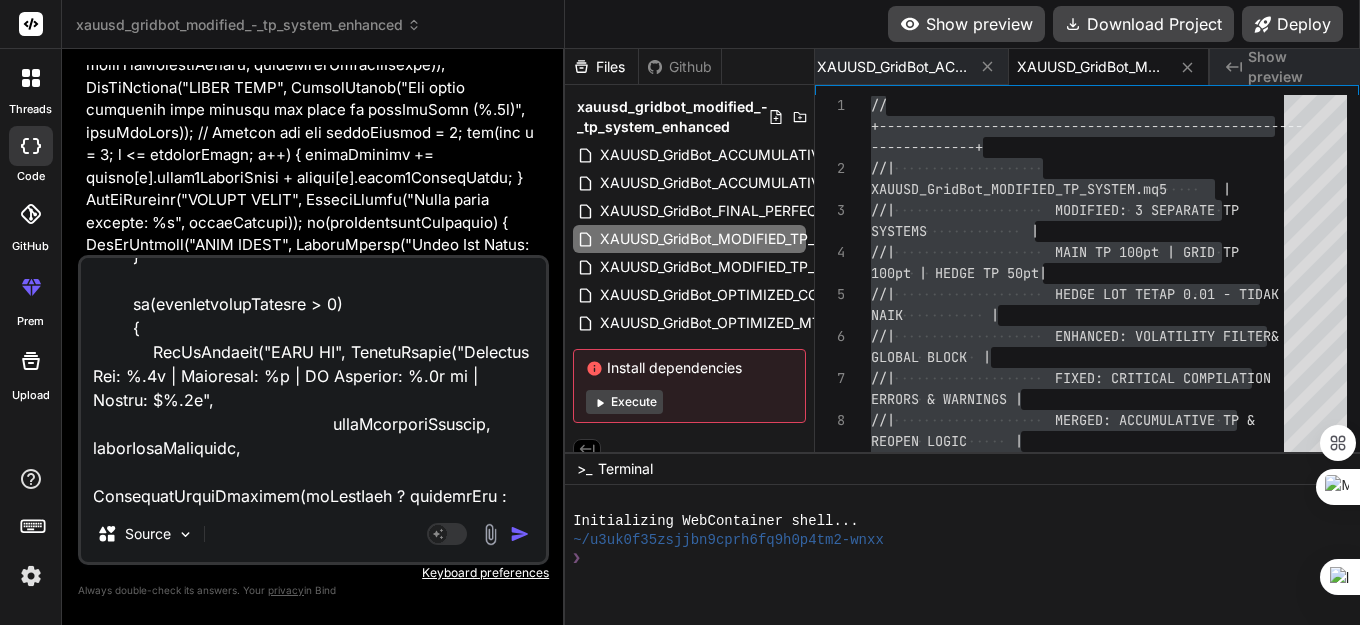 type on "//+------------------------------------------------------------------+
//|                    XAUUSD_GridBot_ULTIMATE_ACCURATE.mq5        |
//|                    ULTIMATE: BID/ASK + Anti-Duplicate + Grid TP|
//|                    RSI 70/30 - LOT BERTINGKAT - HEDGE REOPEN   |
//+------------------------------------------------------------------+
#property copyright "XAUUSD Grid Bot - ULTIMATE ACCURATE VERSION"
#property version   "12.00"
#property strict
#include <Trade\Trade.mqh>
#include <Trade\PositionInfo.mqh>
CTrade trade;
CPositionInfo position;
// === INPUT PARAMETERS ===
input group "=== POINT SYSTEM (1 UNIT = 10 POINT) ==="
input double    autoLotSize           = 0.01;   // Base lot size (akan dikalikan layer)
input group "=== XAUUSD POINT RULES - ULTIMATE ACCURATE ==="
input double    hedgePointDistance    = 30.0;   // Hedge: 30 point
input double    tpPointDistanceMain   = 100.0;  // TP Individual Position: 100 point
input double    tpPointDistanceLayer2 = 50.0;   // TP Layer 2: 50 point
i..." 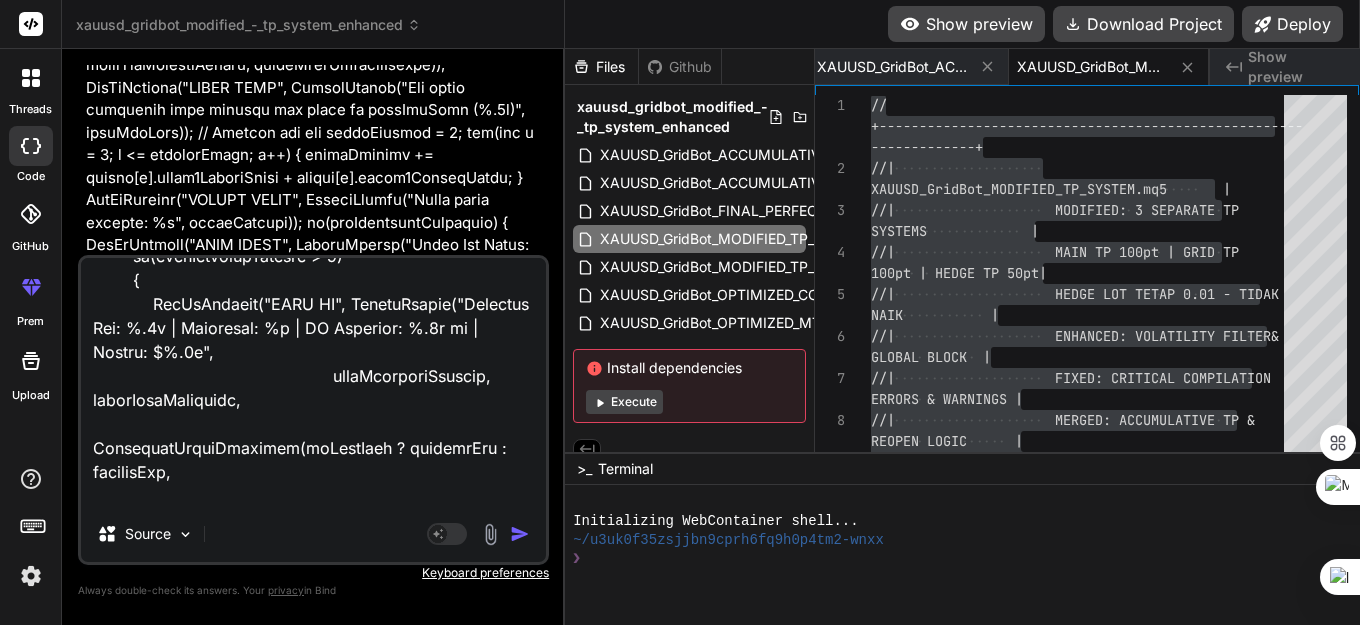 type on "x" 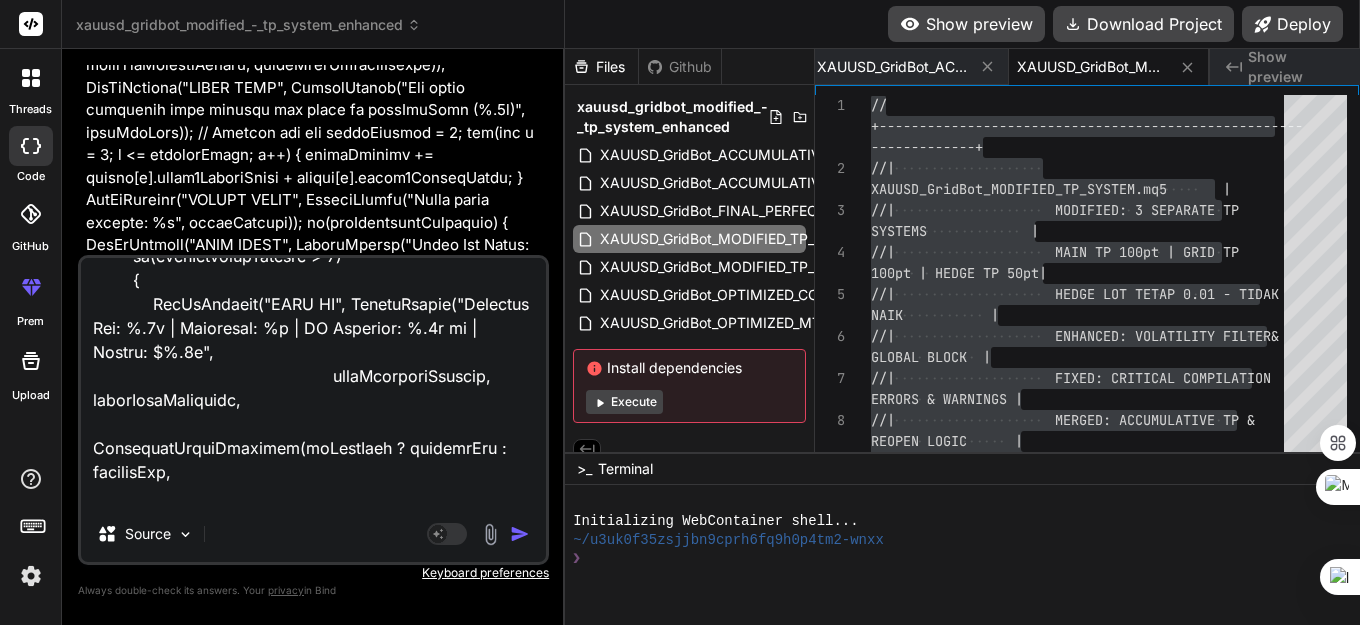 type on "//+------------------------------------------------------------------+
//|                    XAUUSD_GridBot_ULTIMATE_ACCURATE.mq5        |
//|                    ULTIMATE: BID/ASK + Anti-Duplicate + Grid TP|
//|                    RSI 70/30 - LOT BERTINGKAT - HEDGE REOPEN   |
//+------------------------------------------------------------------+
#property copyright "XAUUSD Grid Bot - ULTIMATE ACCURATE VERSION"
#property version   "12.00"
#property strict
#include <Trade\Trade.mqh>
#include <Trade\PositionInfo.mqh>
CTrade trade;
CPositionInfo position;
// === INPUT PARAMETERS ===
input group "=== POINT SYSTEM (1 UNIT = 10 POINT) ==="
input double    autoLotSize           = 0.01;   // Base lot size (akan dikalikan layer)
input group "=== XAUUSD POINT RULES - ULTIMATE ACCURATE ==="
input double    hedgePointDistance    = 30.0;   // Hedge: 30 point
input double    tpPointDistanceMain   = 100.0;  // TP Individual Position: 100 point
input double    tpPointDistanceLayer2 = 50.0;   // TP Layer 2: 50 point
i..." 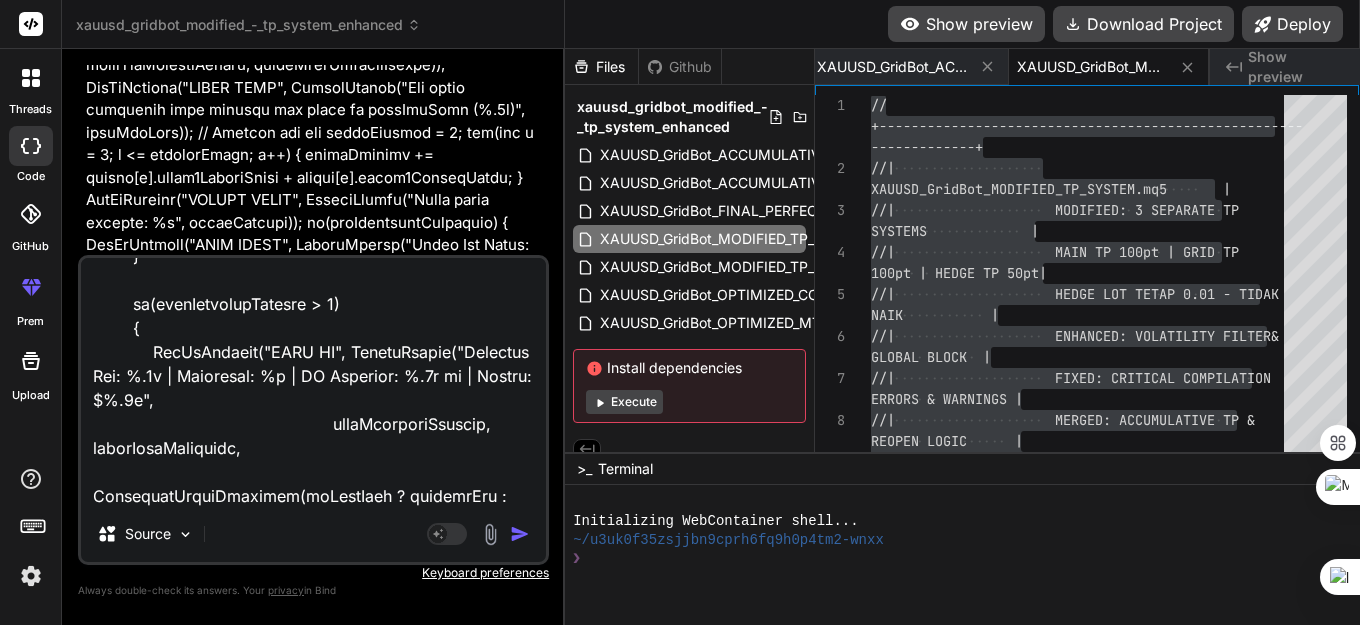 type on "x" 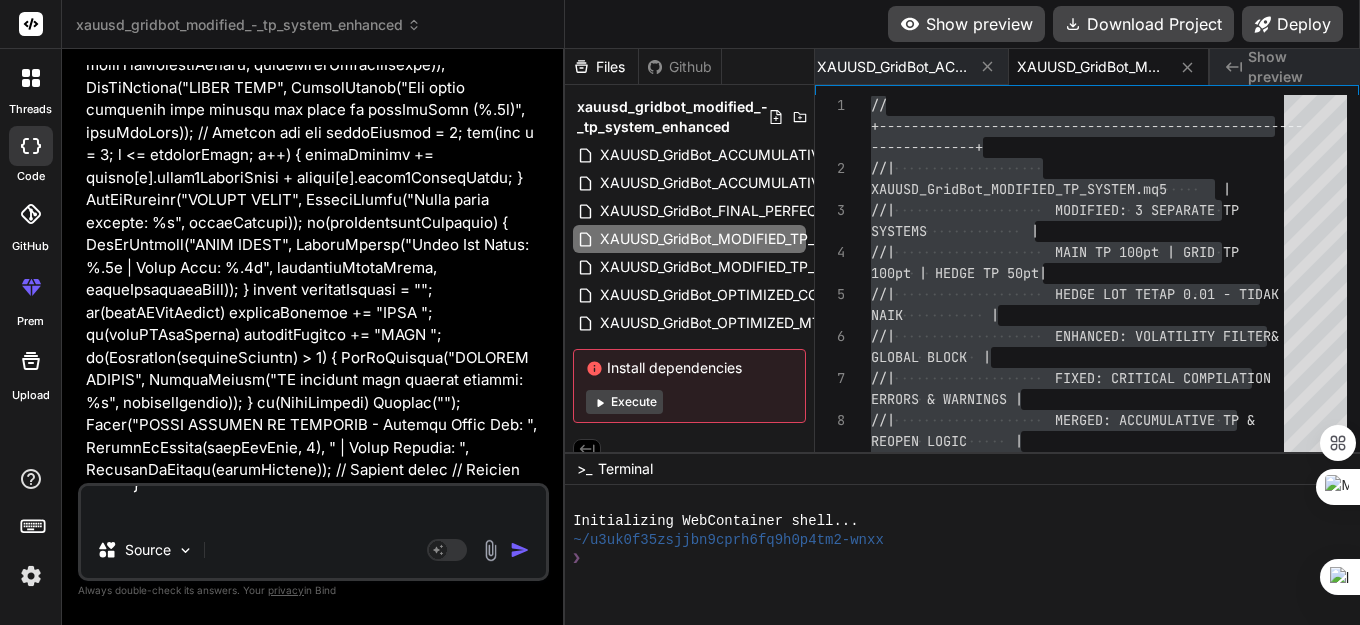 scroll, scrollTop: 0, scrollLeft: 0, axis: both 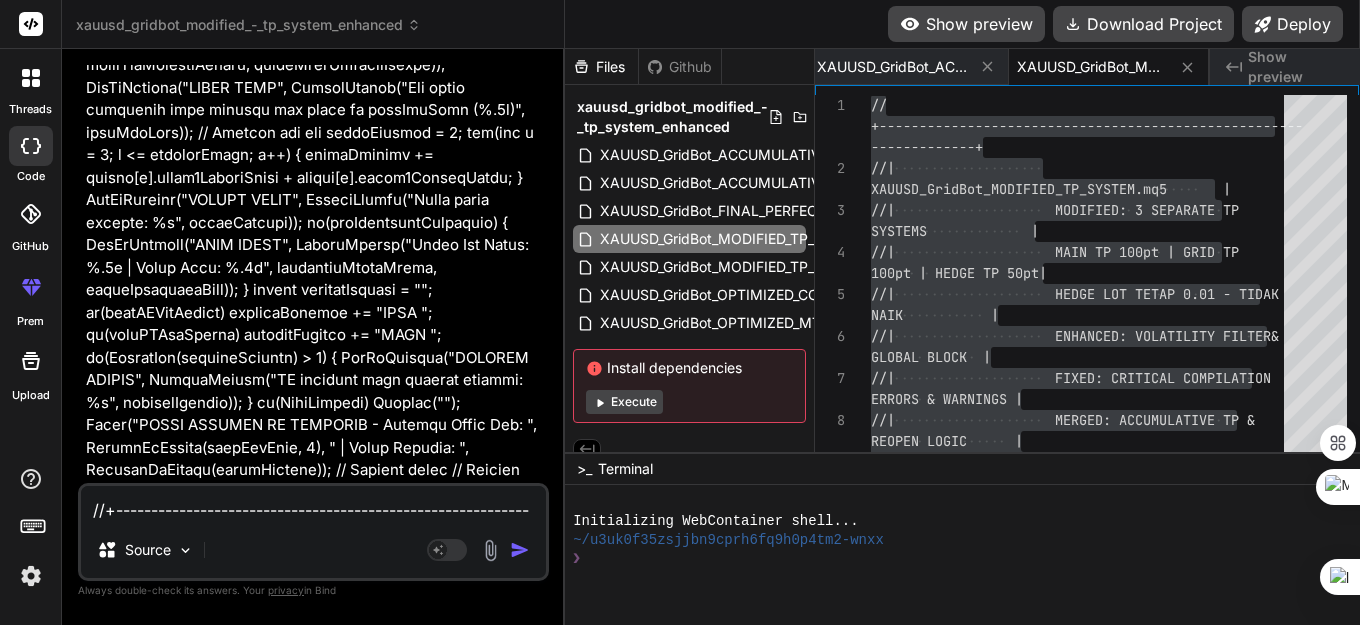 type 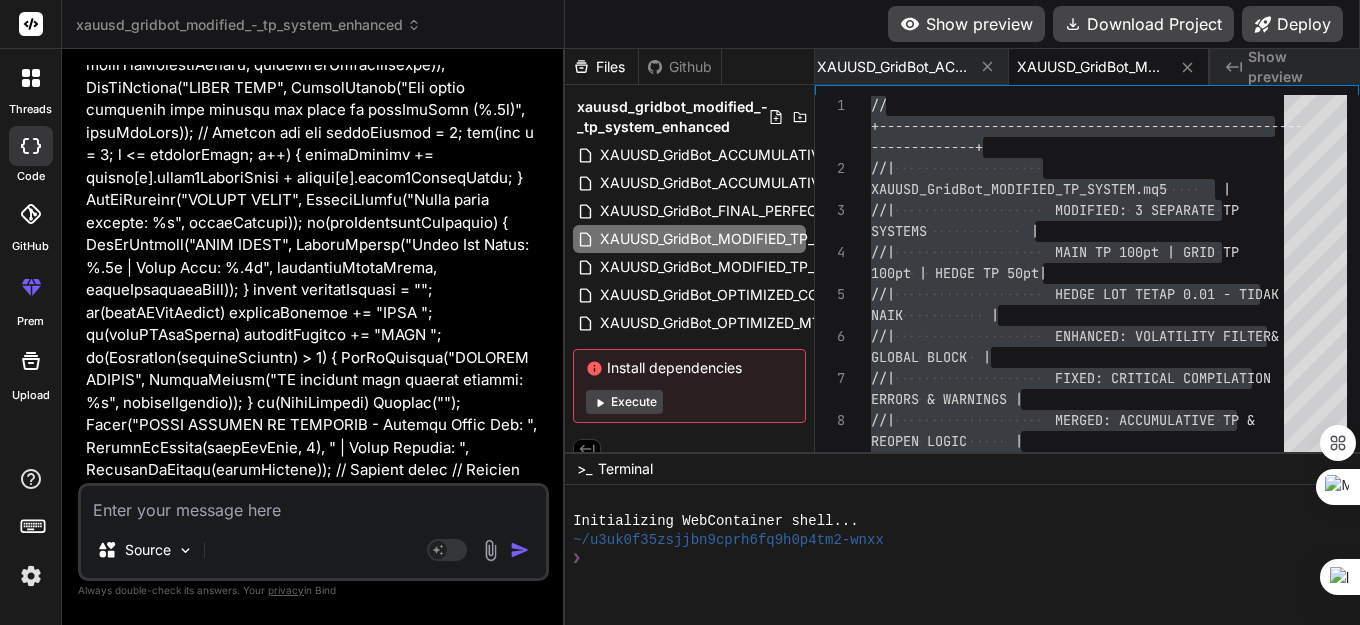 scroll, scrollTop: 0, scrollLeft: 0, axis: both 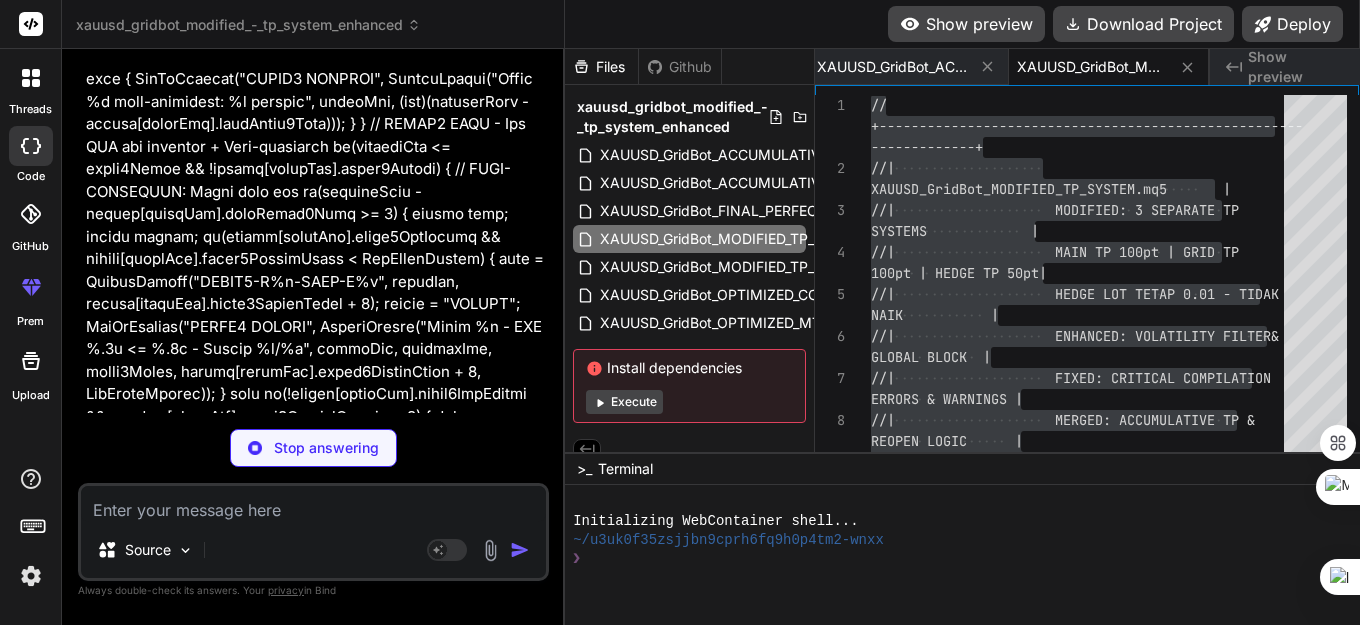 type on "x" 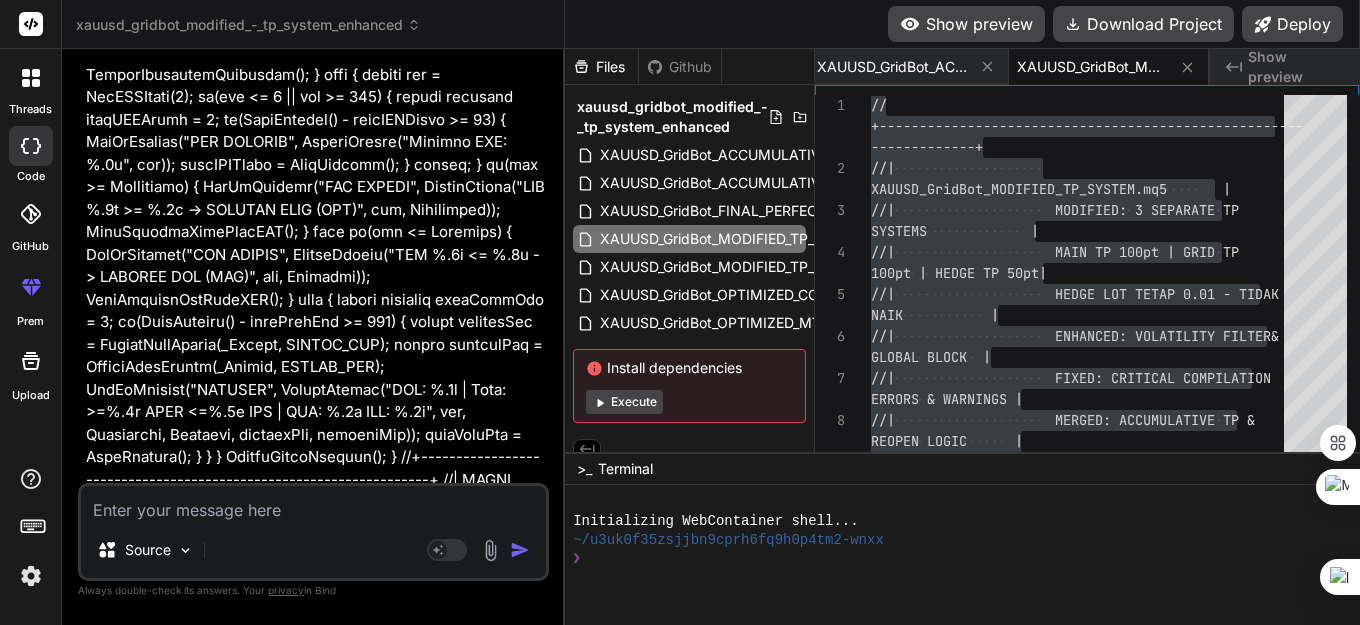 scroll, scrollTop: 167229, scrollLeft: 0, axis: vertical 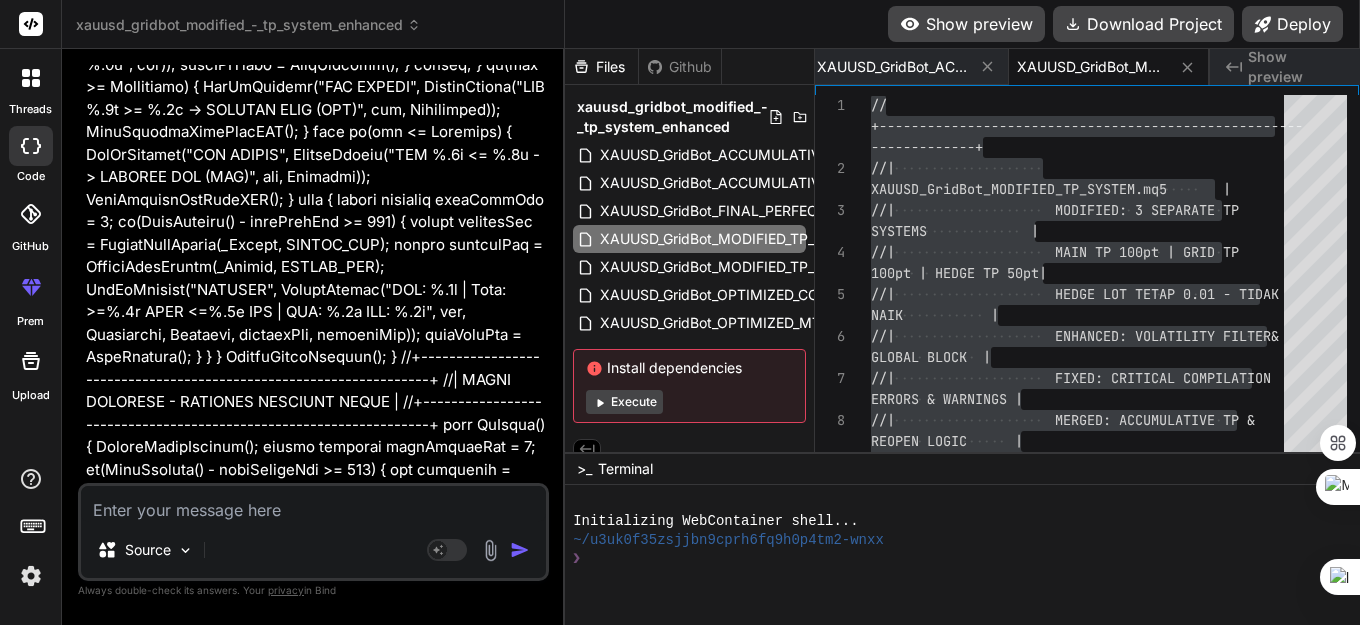 click at bounding box center (313, 504) 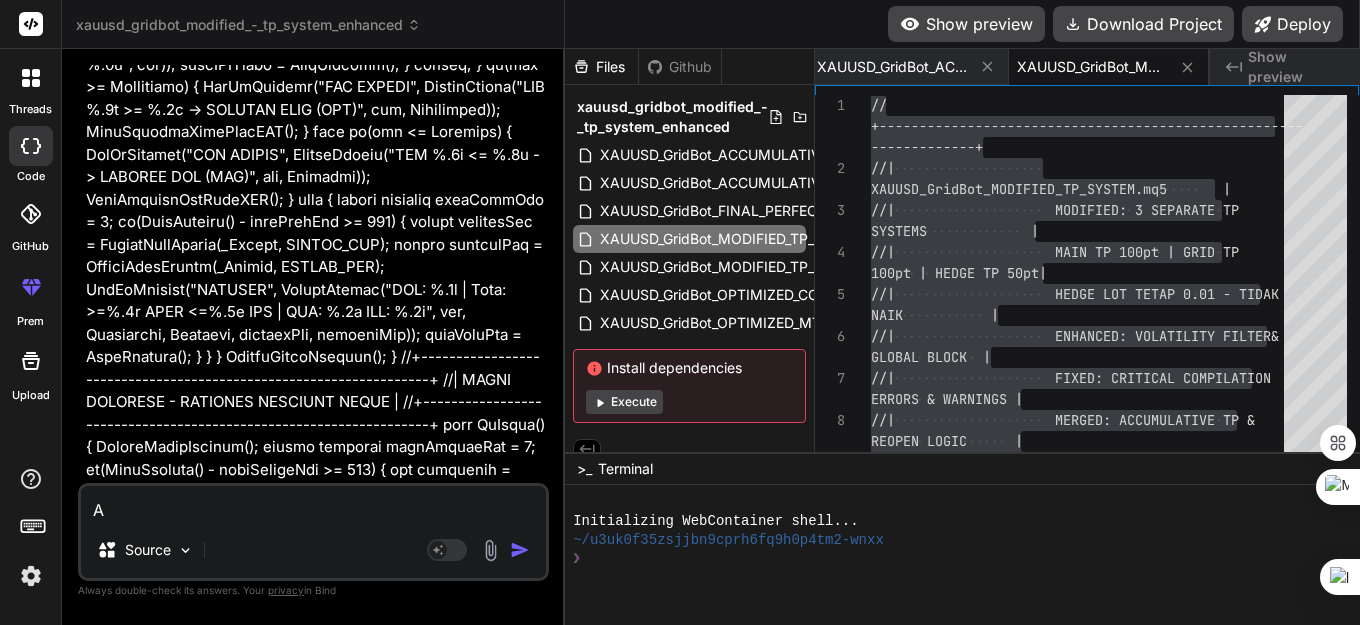 type on "AP" 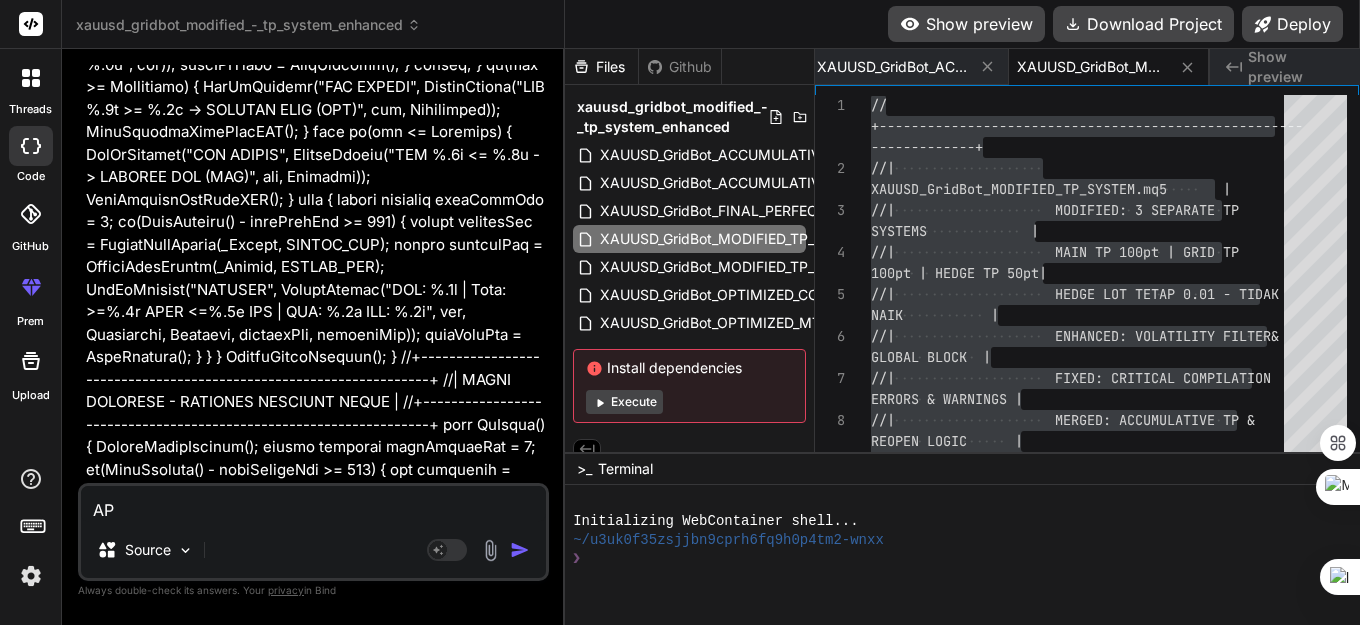 type on "x" 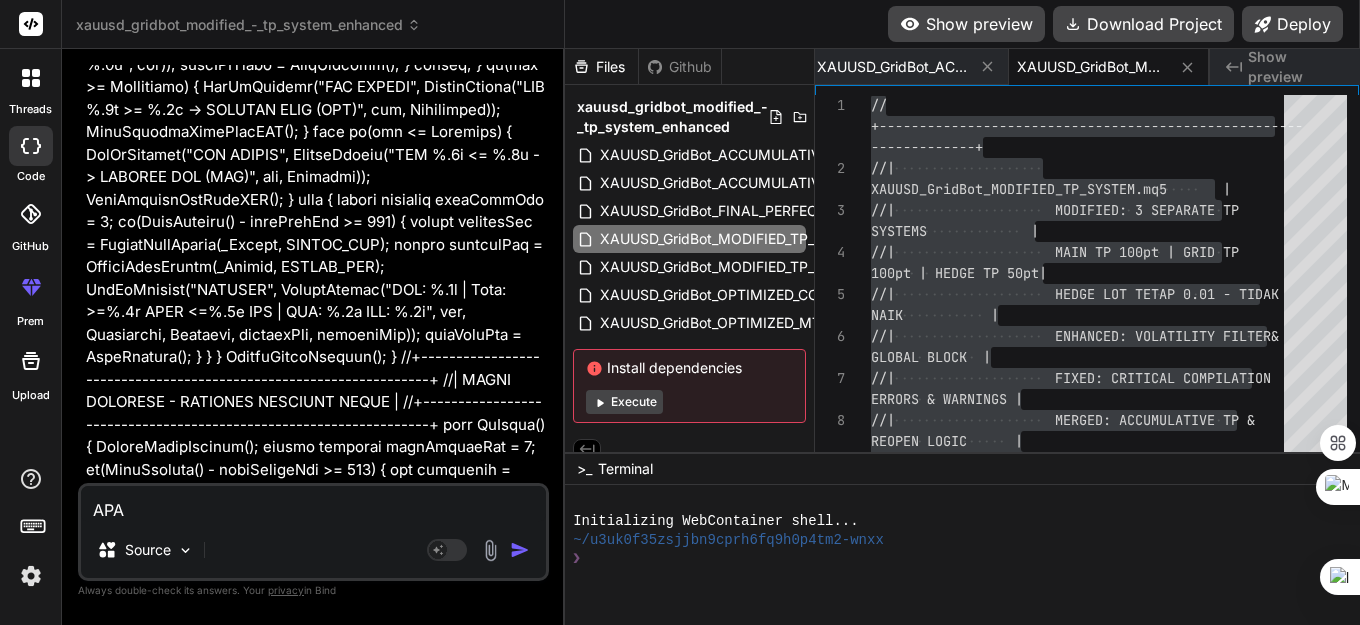 type on "x" 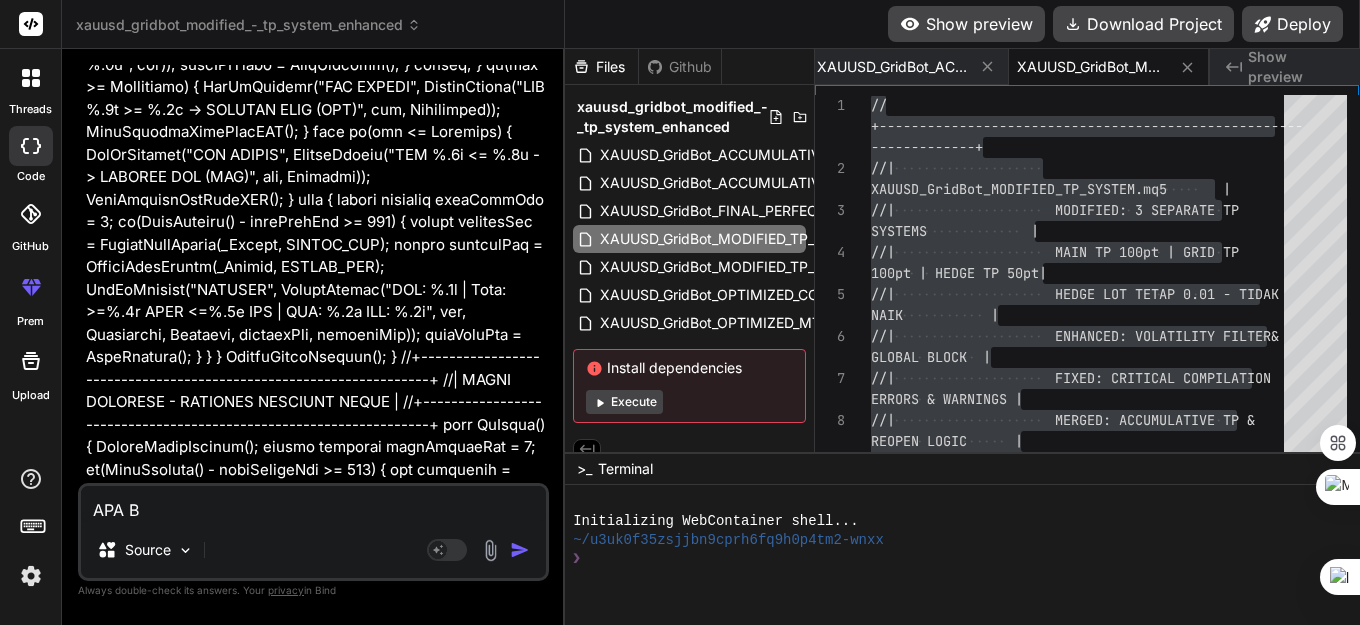 type on "APA BE" 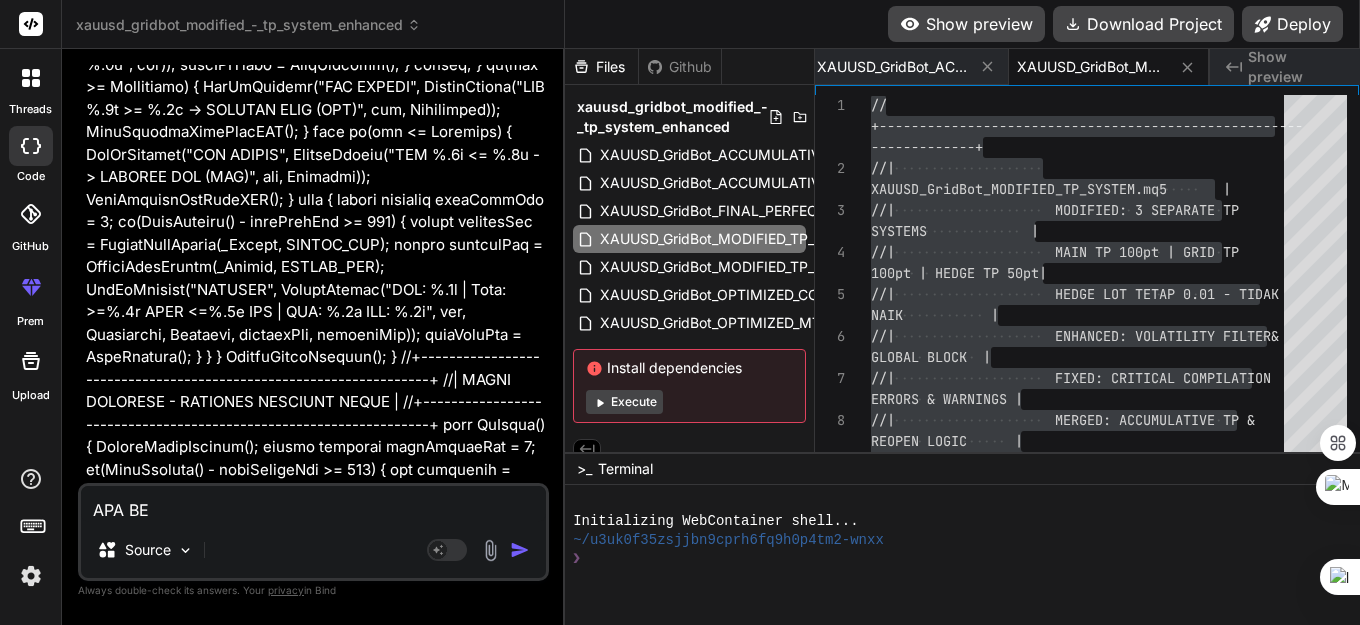 type on "APA BED" 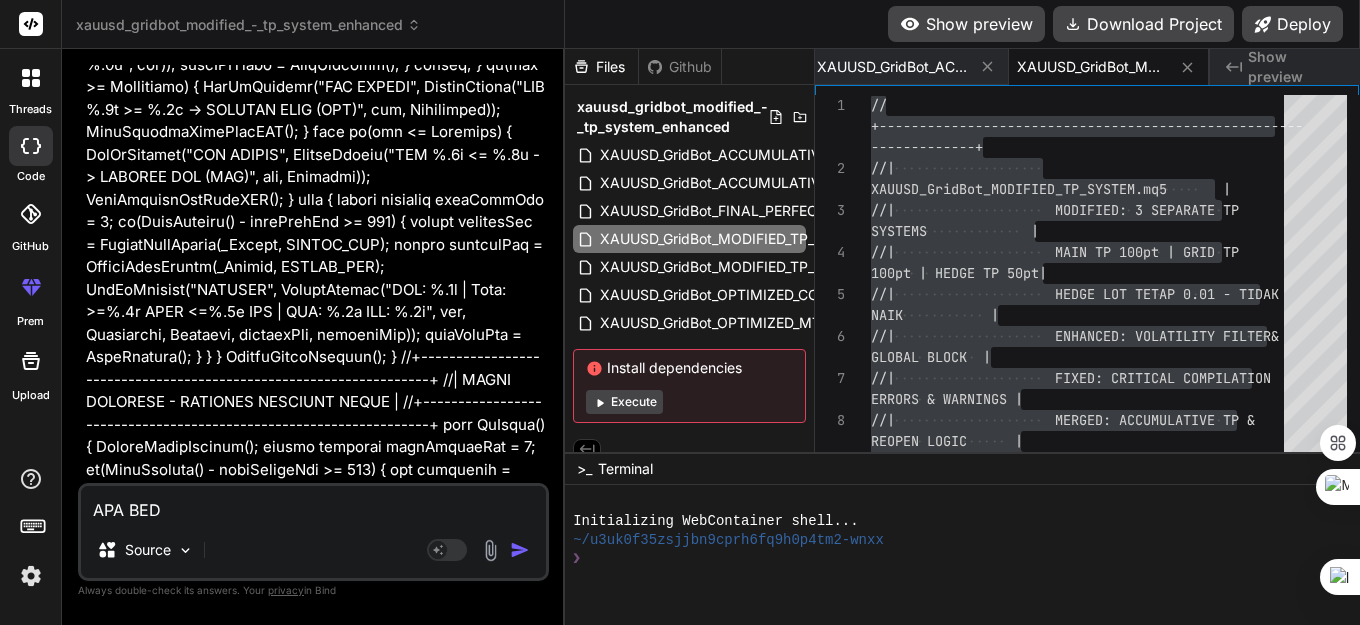 type on "APA BEDA" 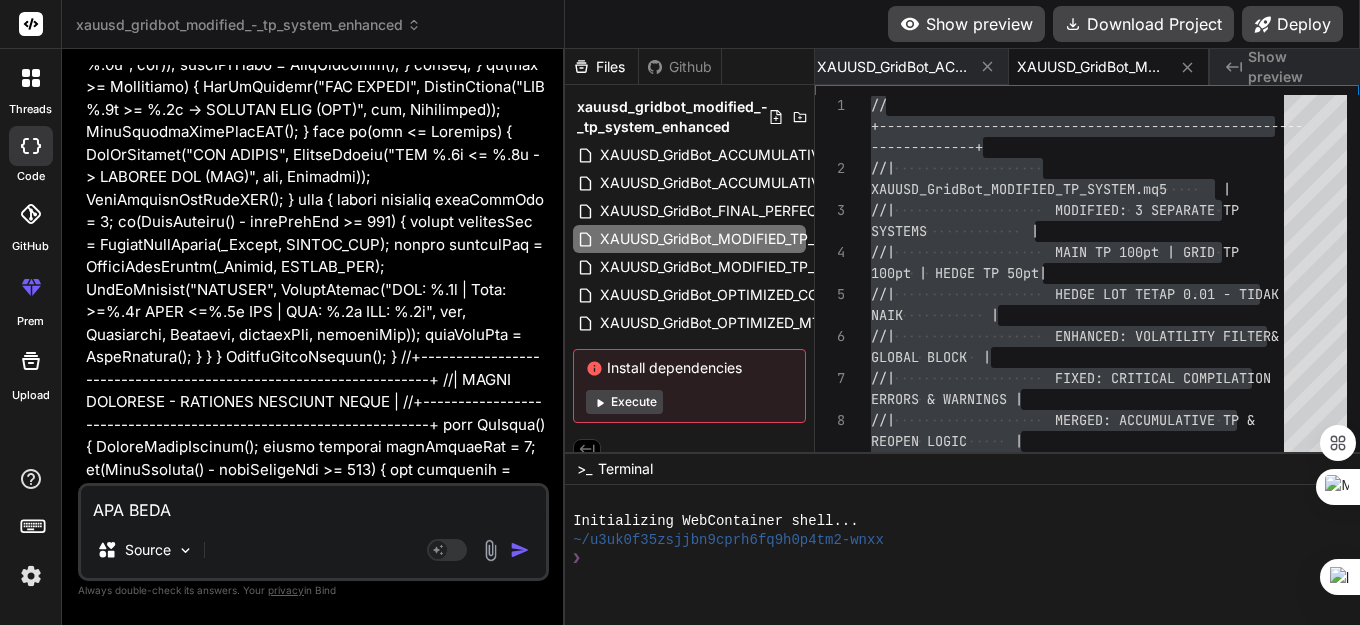 type on "APA BEDA" 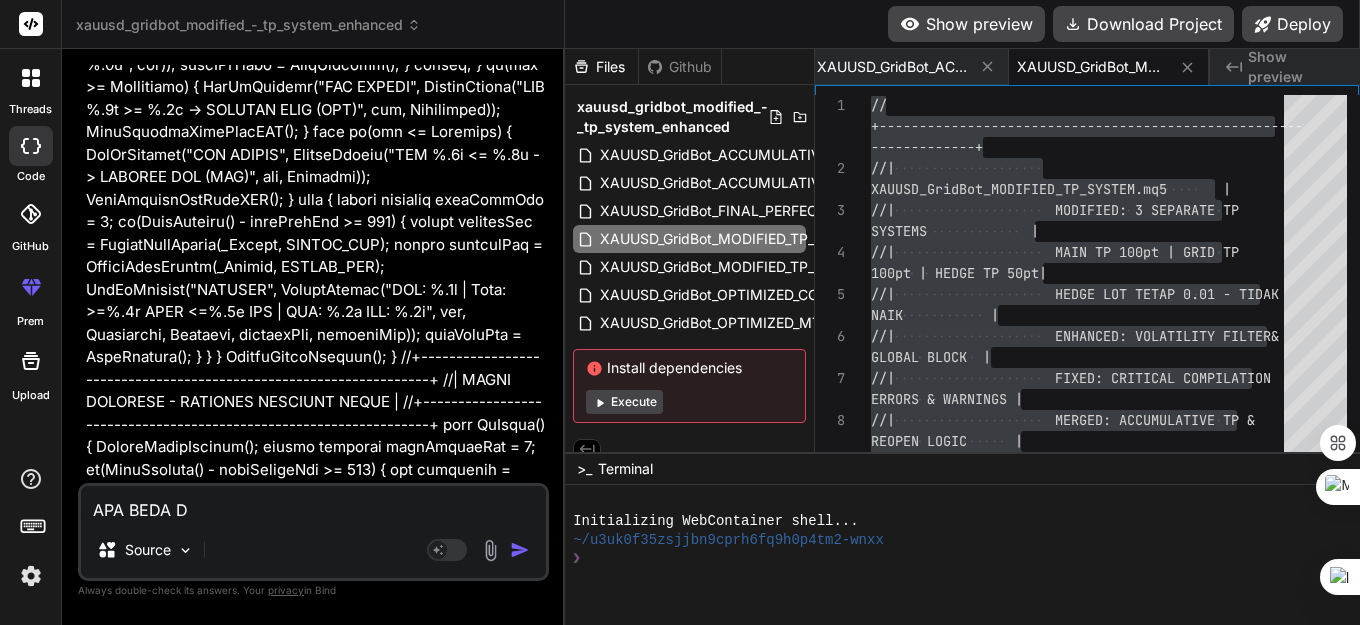 type on "x" 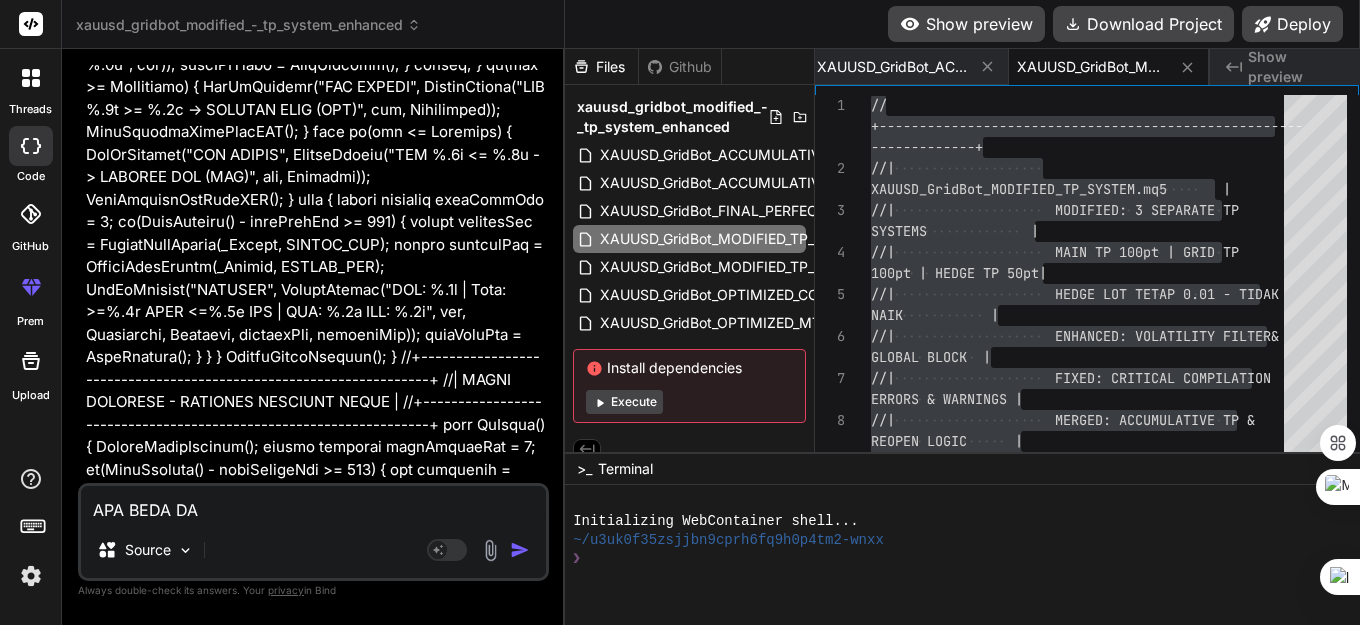 type on "APA [PERSON_NAME]" 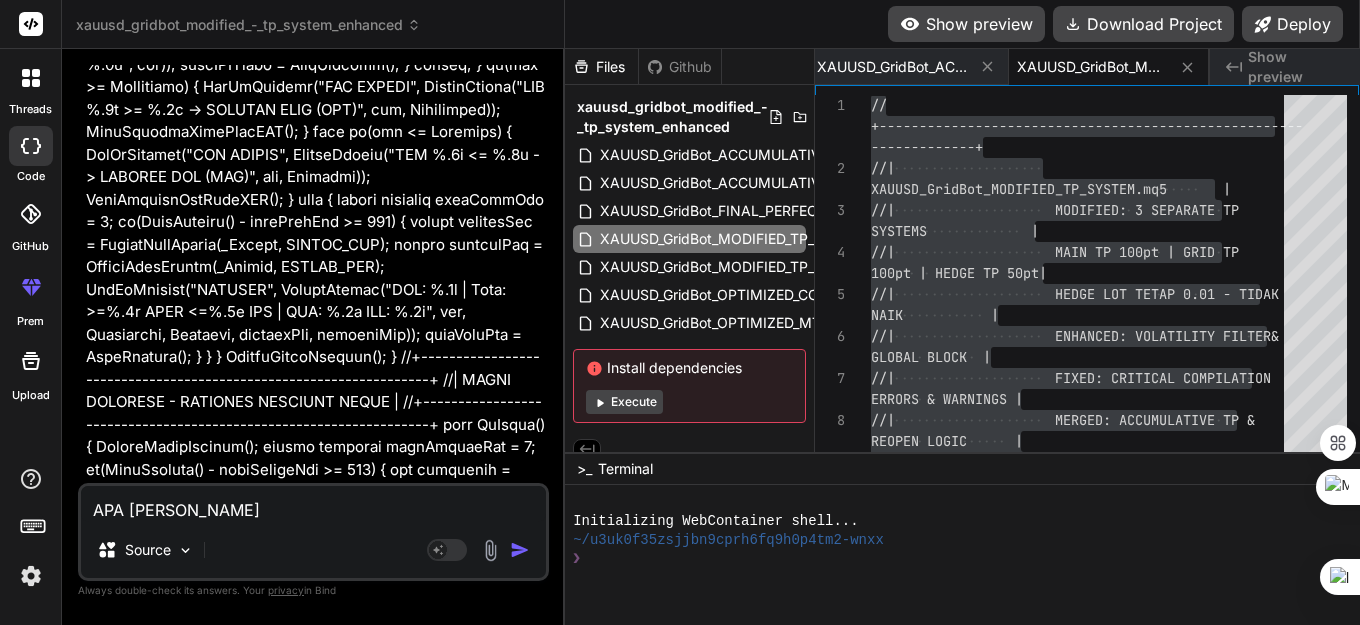 type on "APA [PERSON_NAME]" 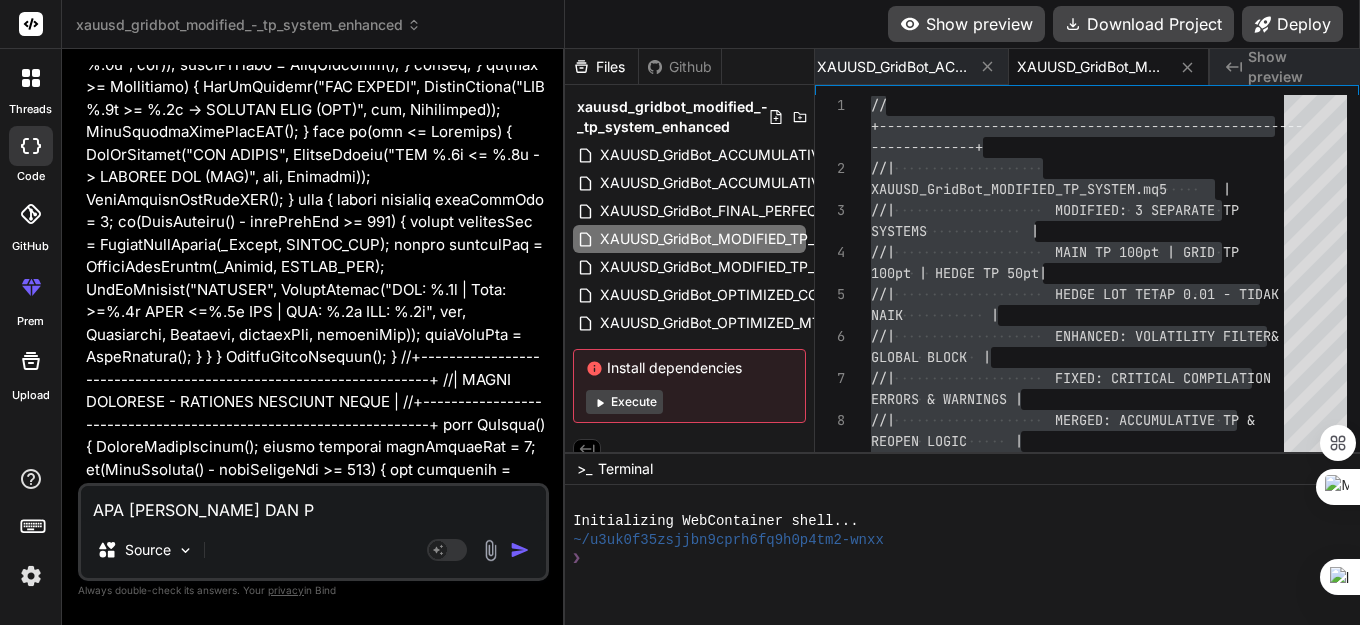 type on "APA [PERSON_NAME] DAN PE" 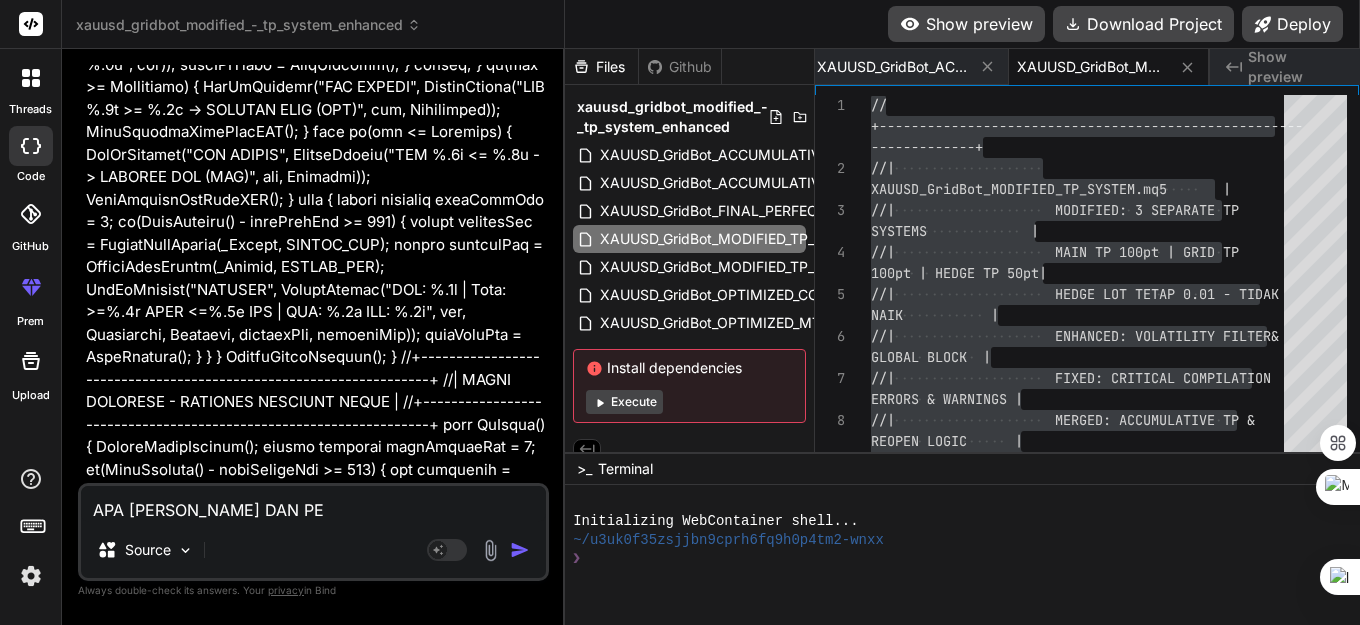 type on "x" 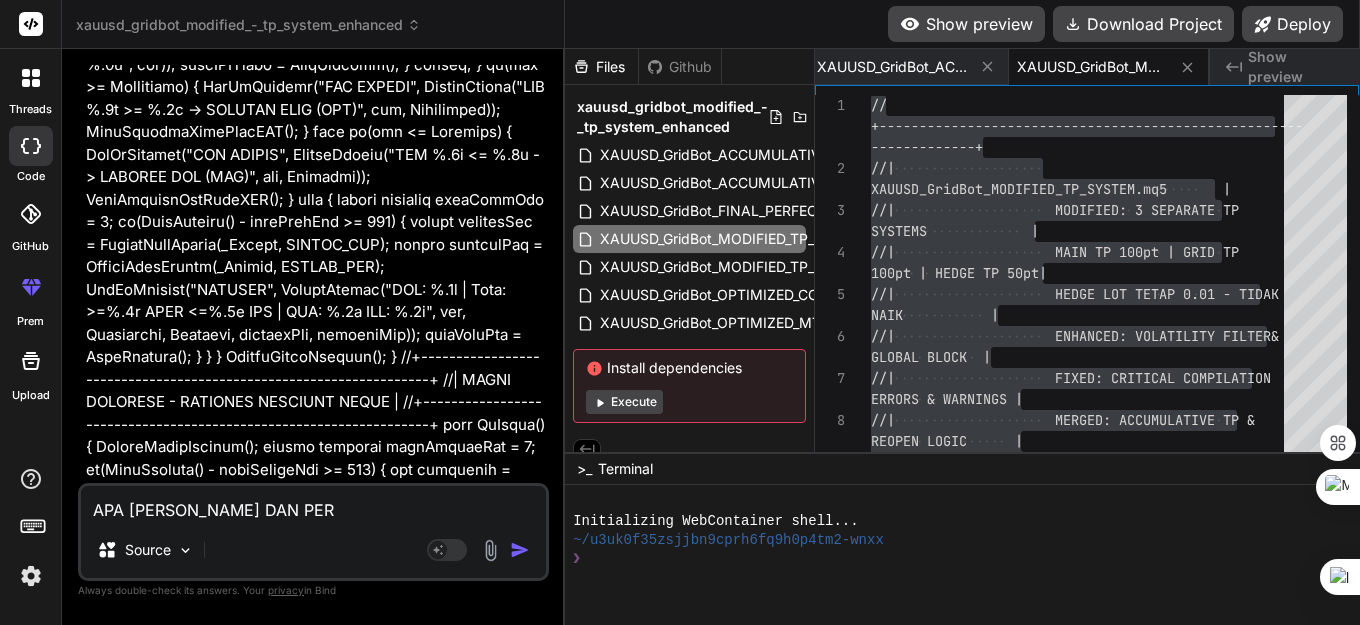 type on "x" 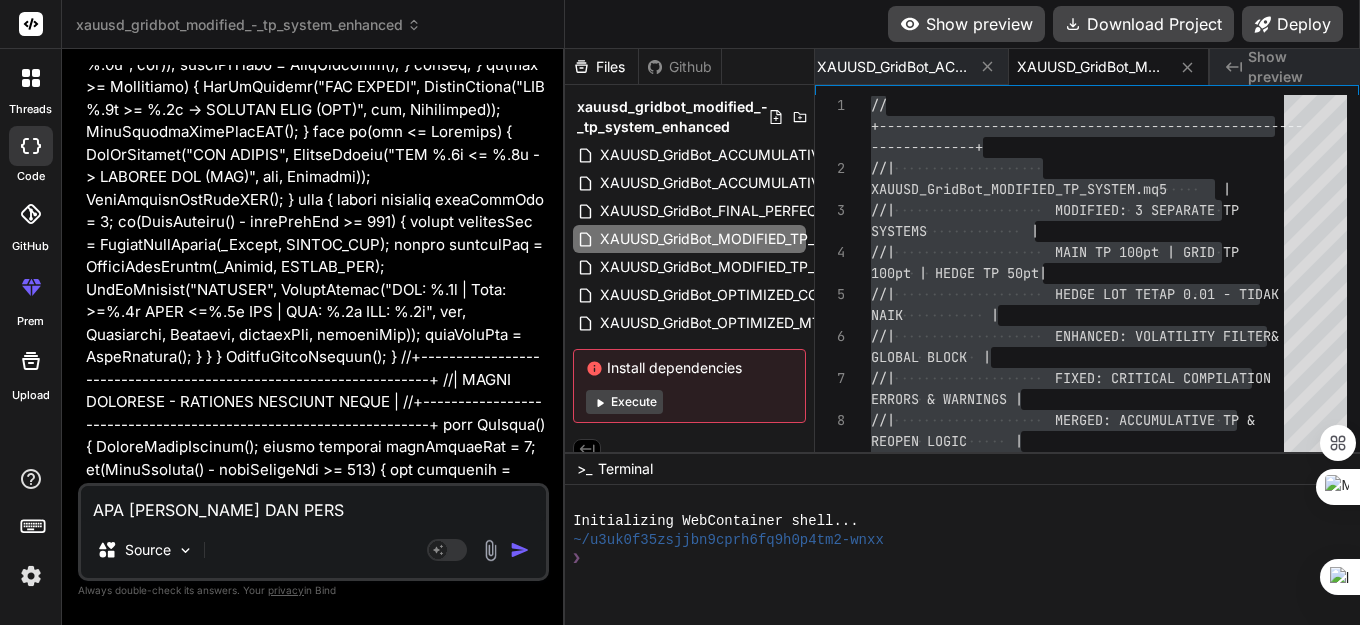 type on "APA [PERSON_NAME] DAN PERSA" 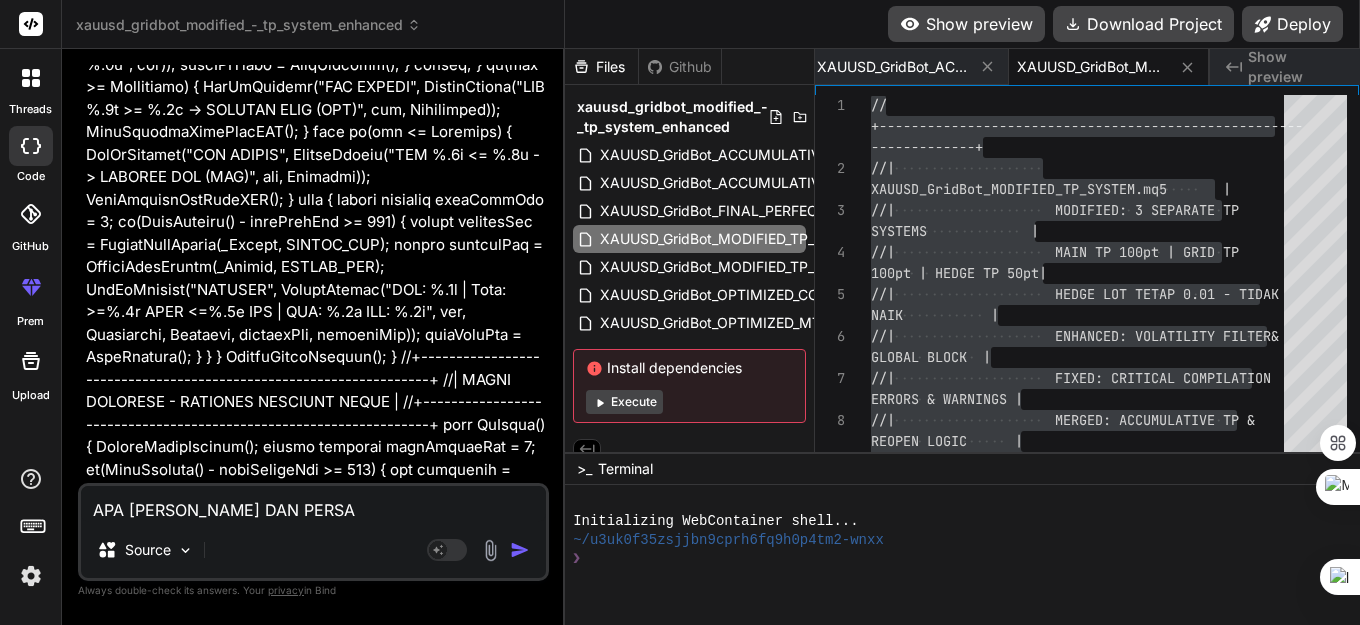 type on "x" 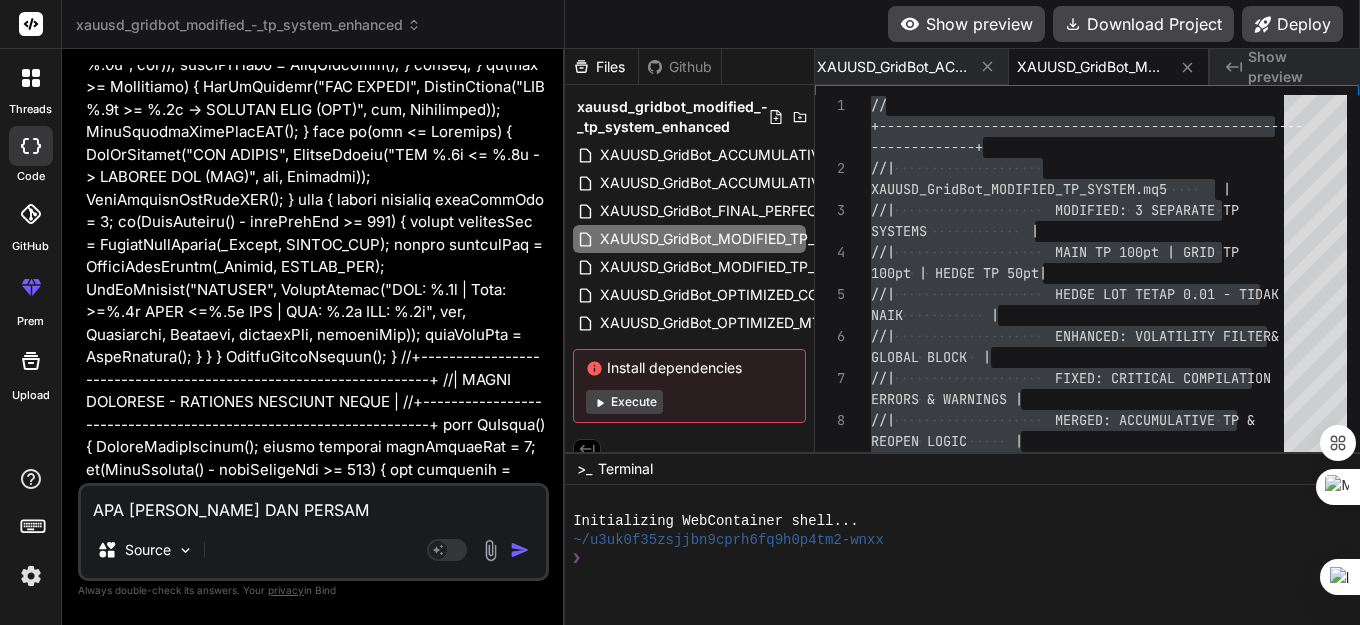 type on "x" 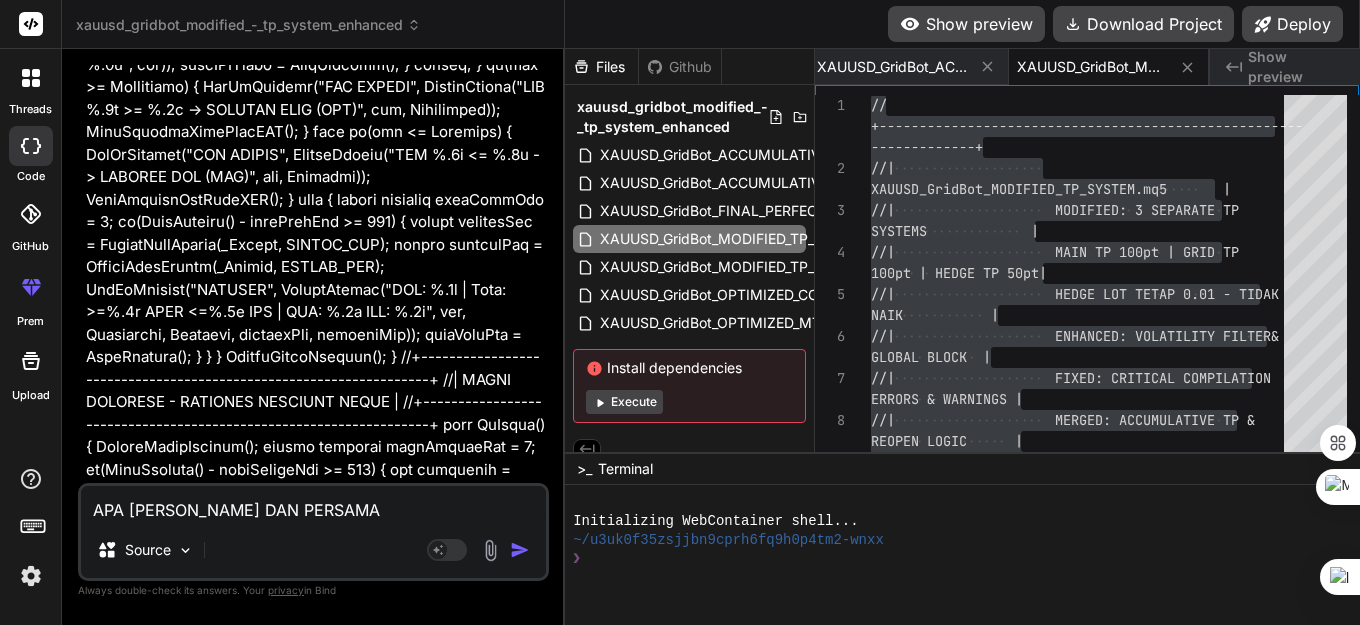 type on "APA [PERSON_NAME] DAN PERSAMAA" 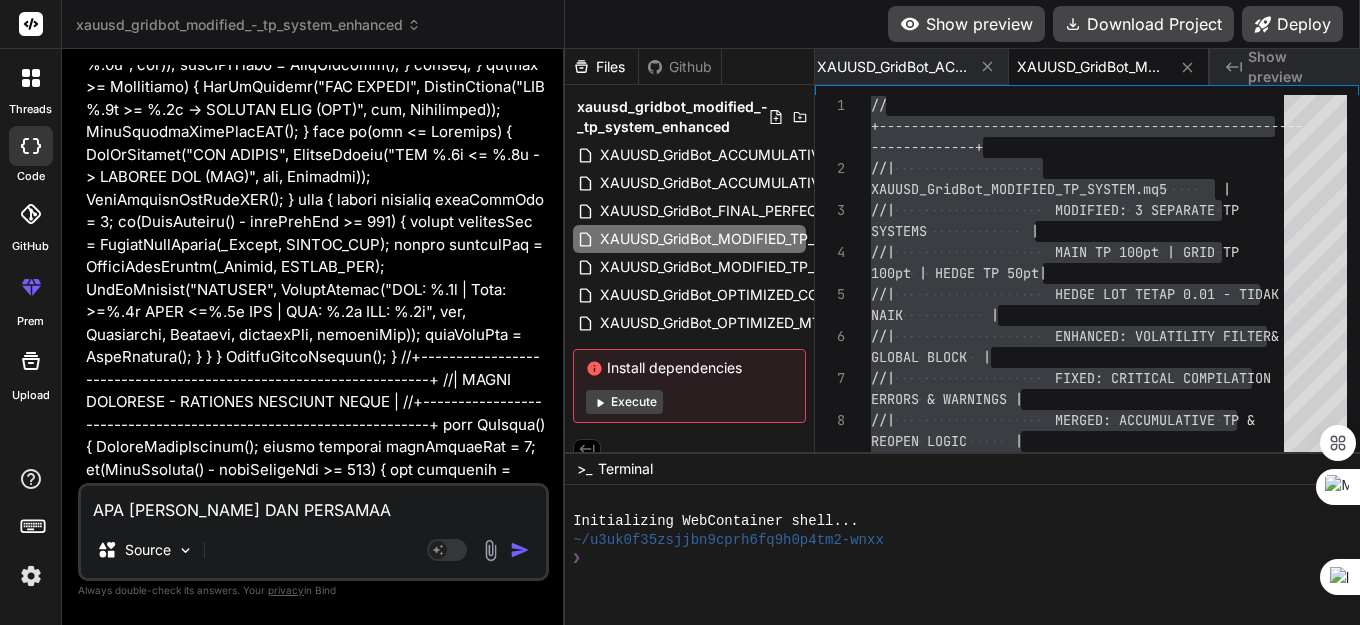 type on "APA [PERSON_NAME] DAN PERSAMAAN" 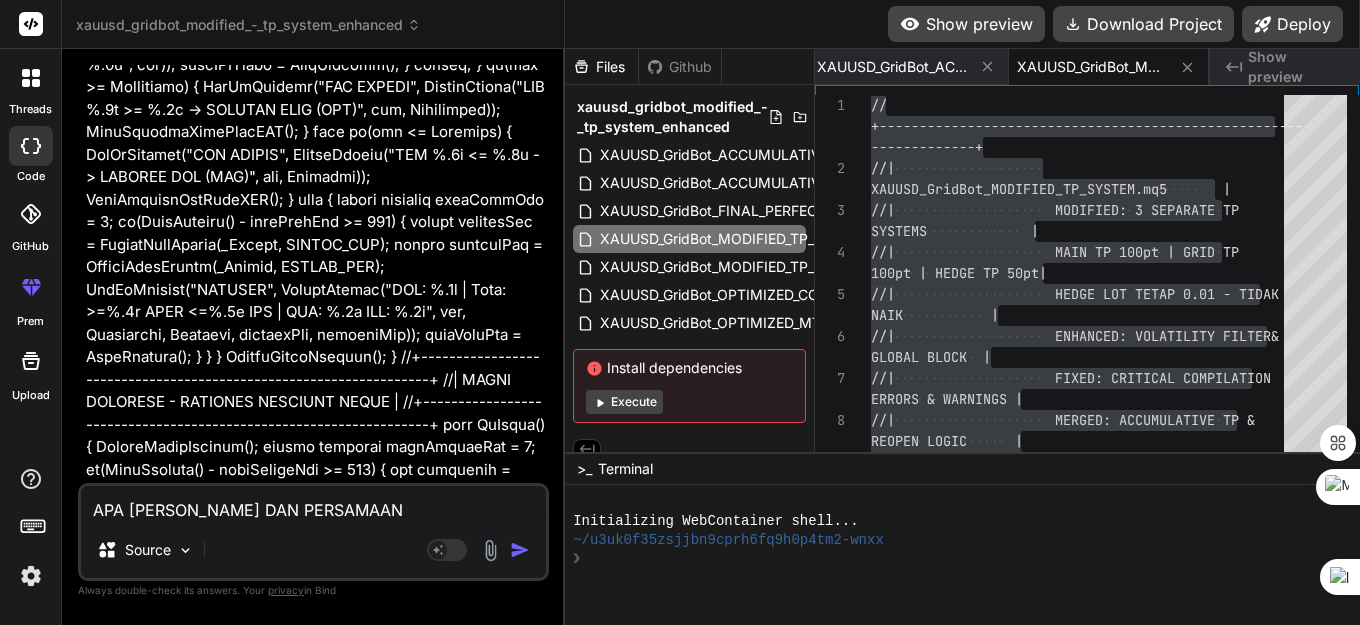 type on "APA [PERSON_NAME] DAN PERSAMAAN" 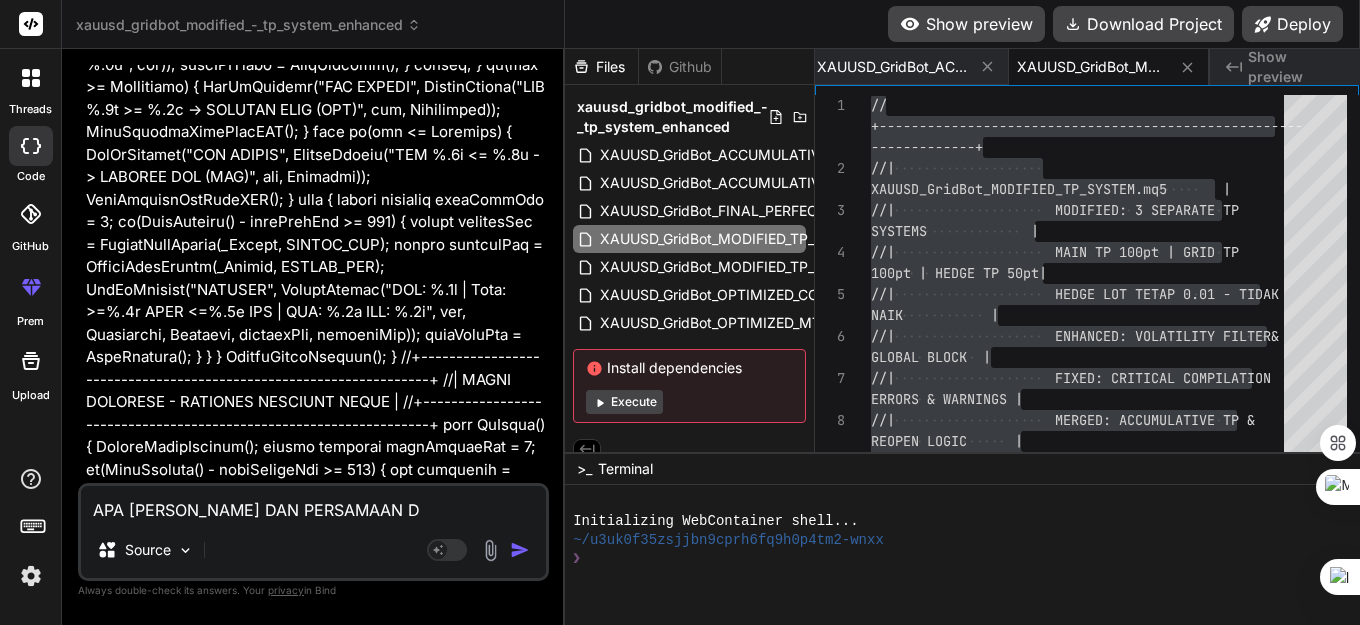 type on "APA [PERSON_NAME] DAN PERSAMAAN DE" 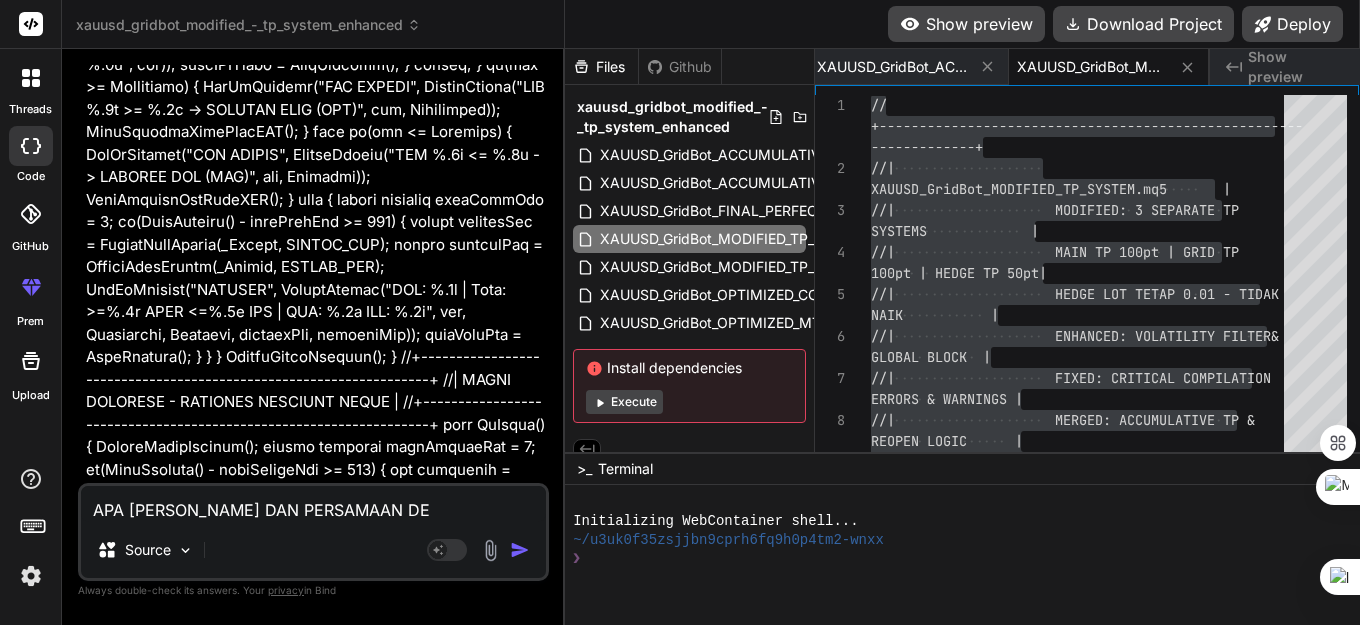 type on "APA [PERSON_NAME] DAN PERSAMAAN DEN" 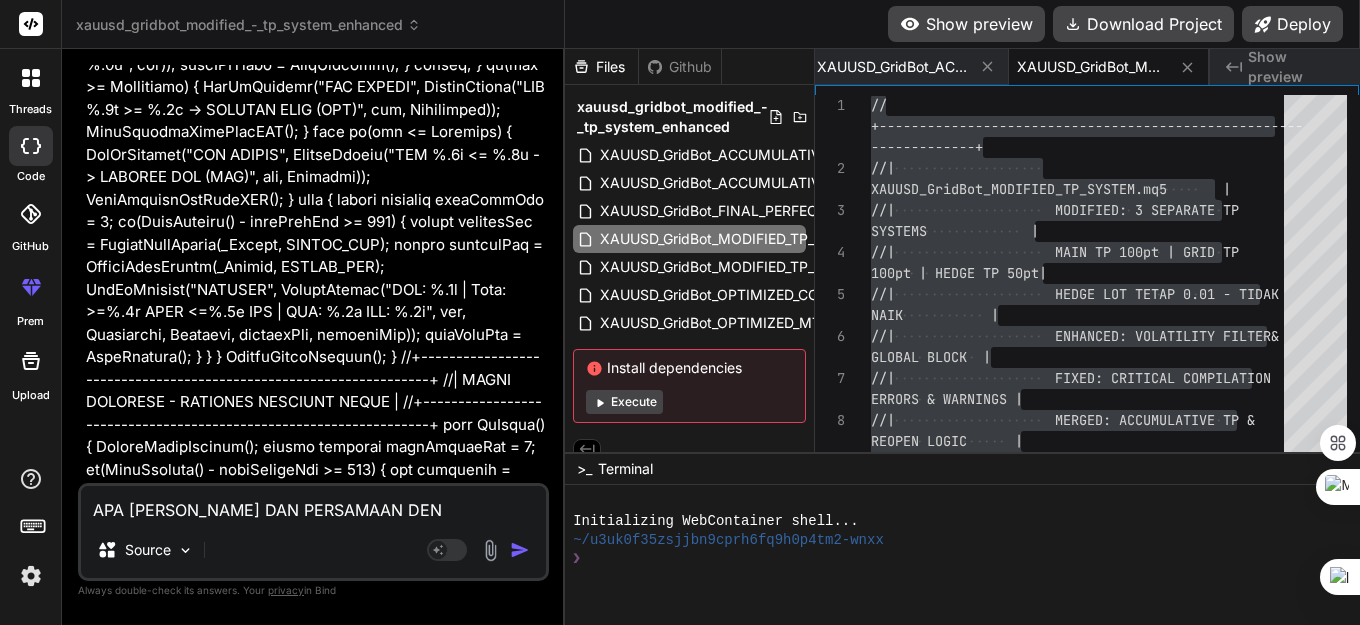 type on "x" 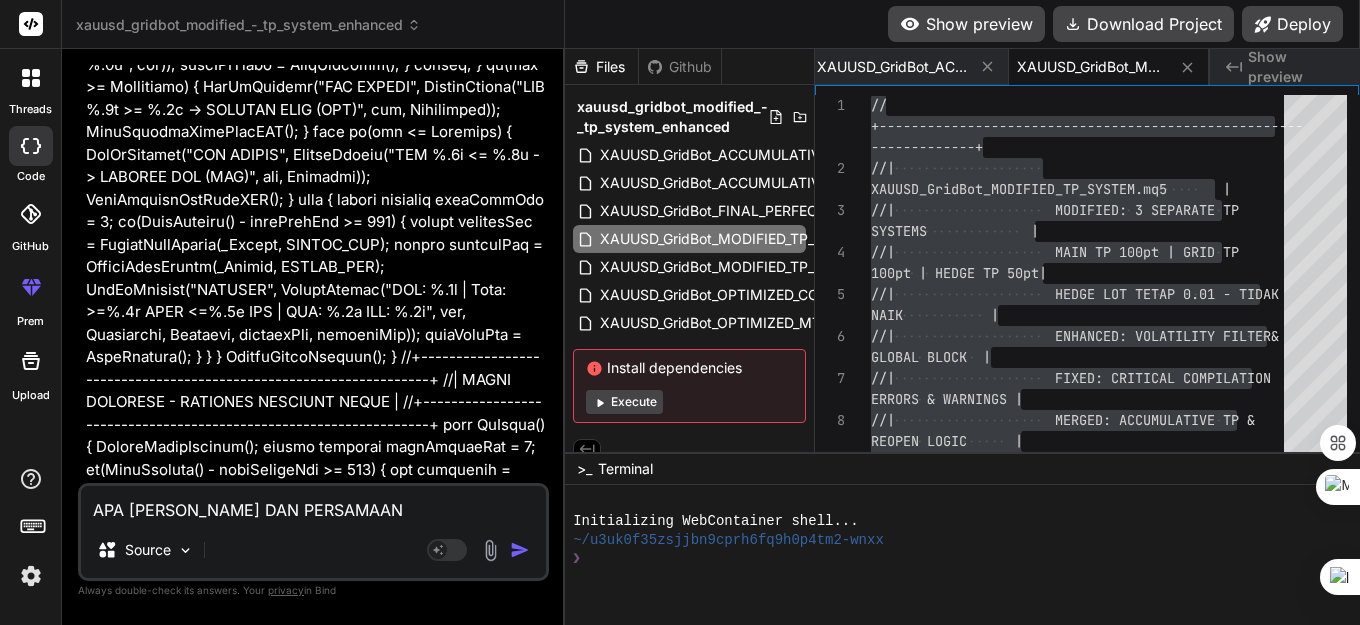 type on "APA [PERSON_NAME] DAN PERSAMAAN DENGA" 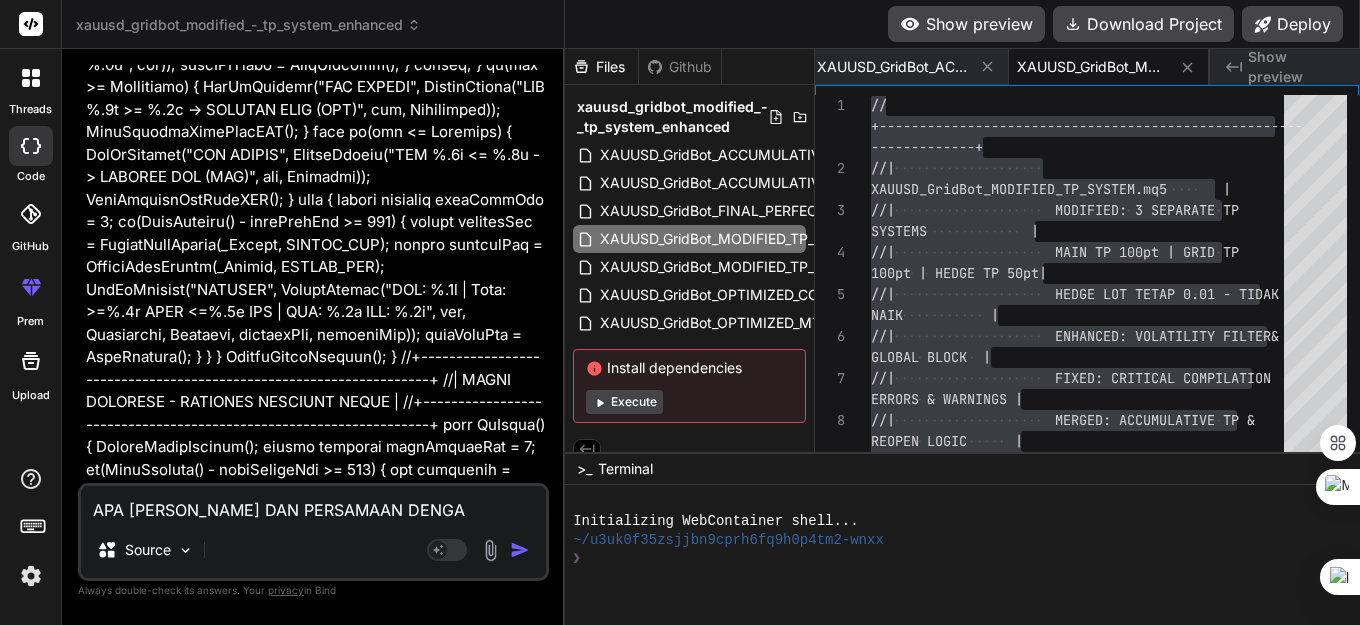 type on "APA [PERSON_NAME] DAN PERSAMAAN DENGA" 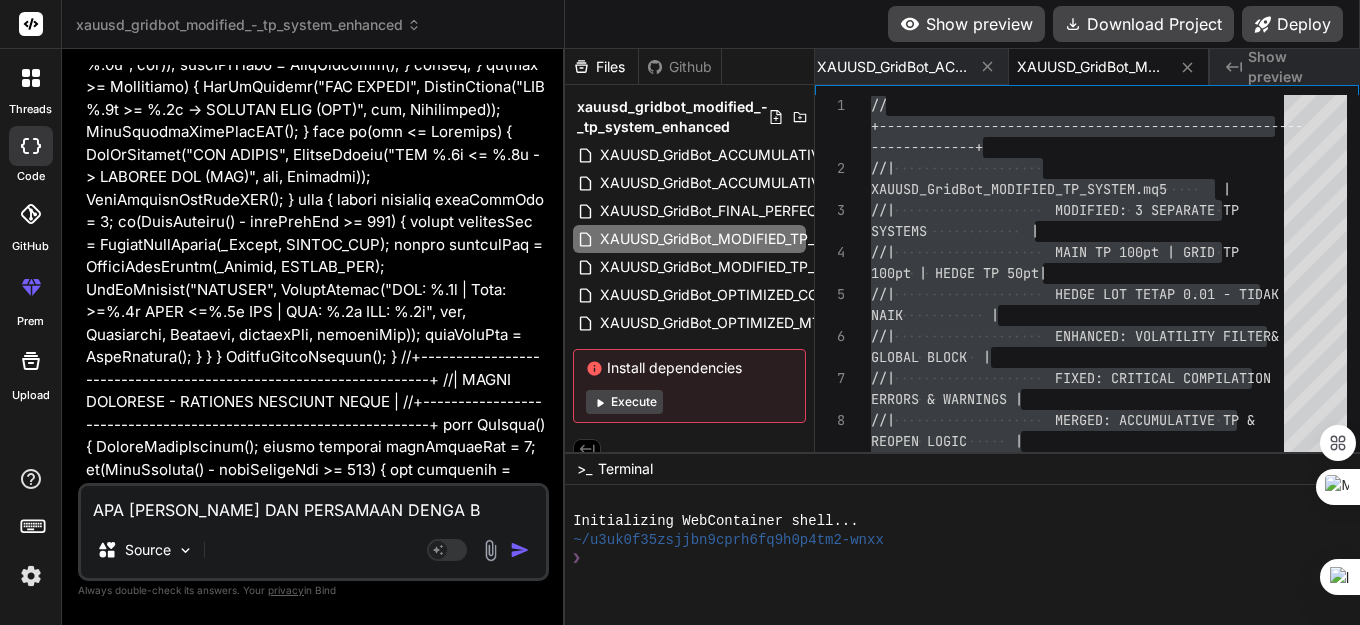 type on "APA [PERSON_NAME] DAN PERSAMAAN DENGA BO" 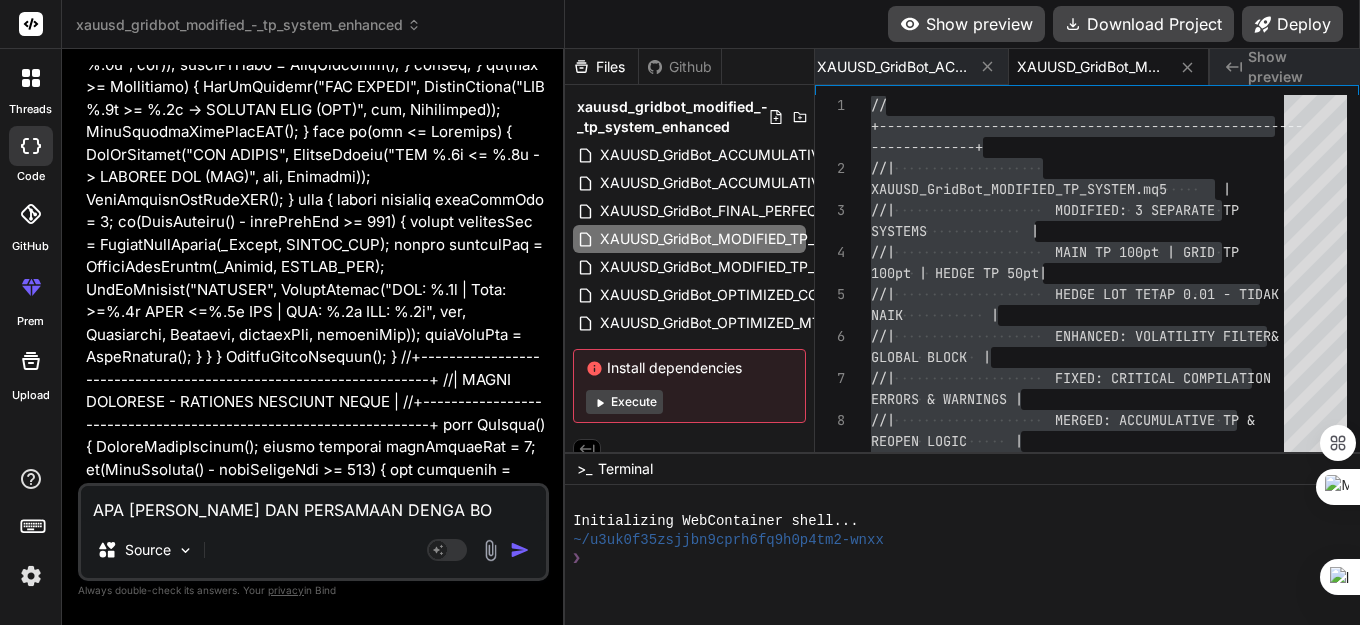 type on "APA [PERSON_NAME] DAN PERSAMAAN DENGA BOT" 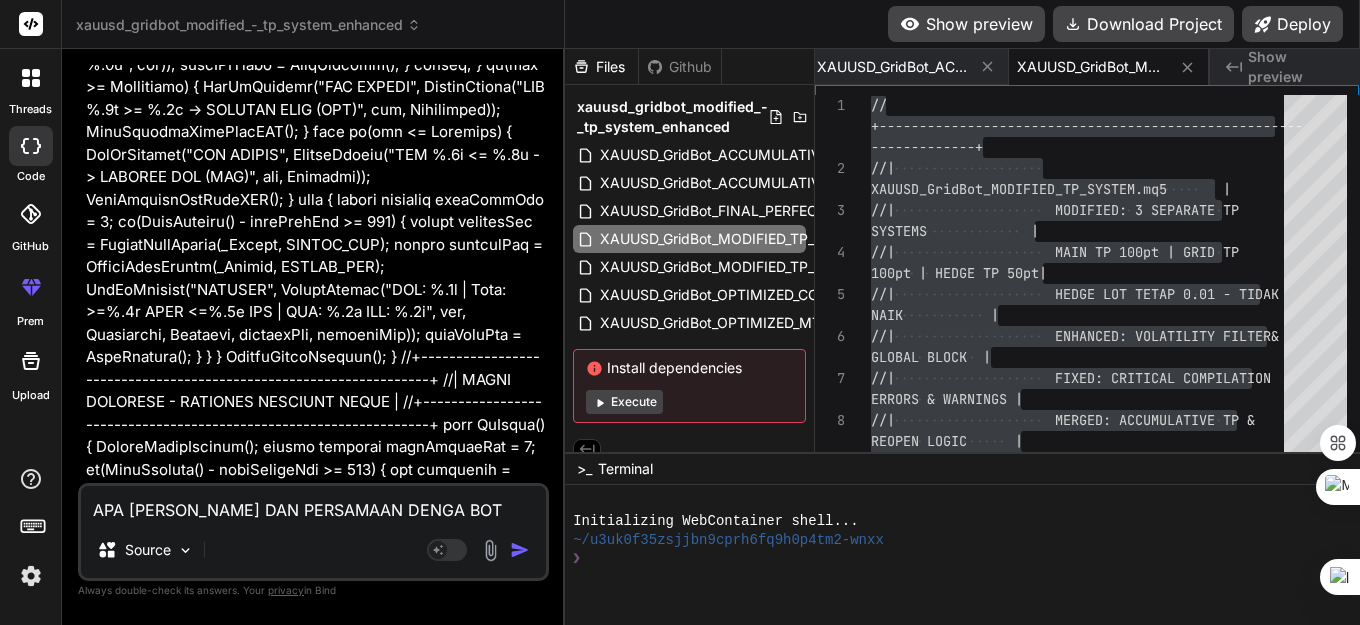 type on "APA [PERSON_NAME] DAN PERSAMAAN DENGA BOT" 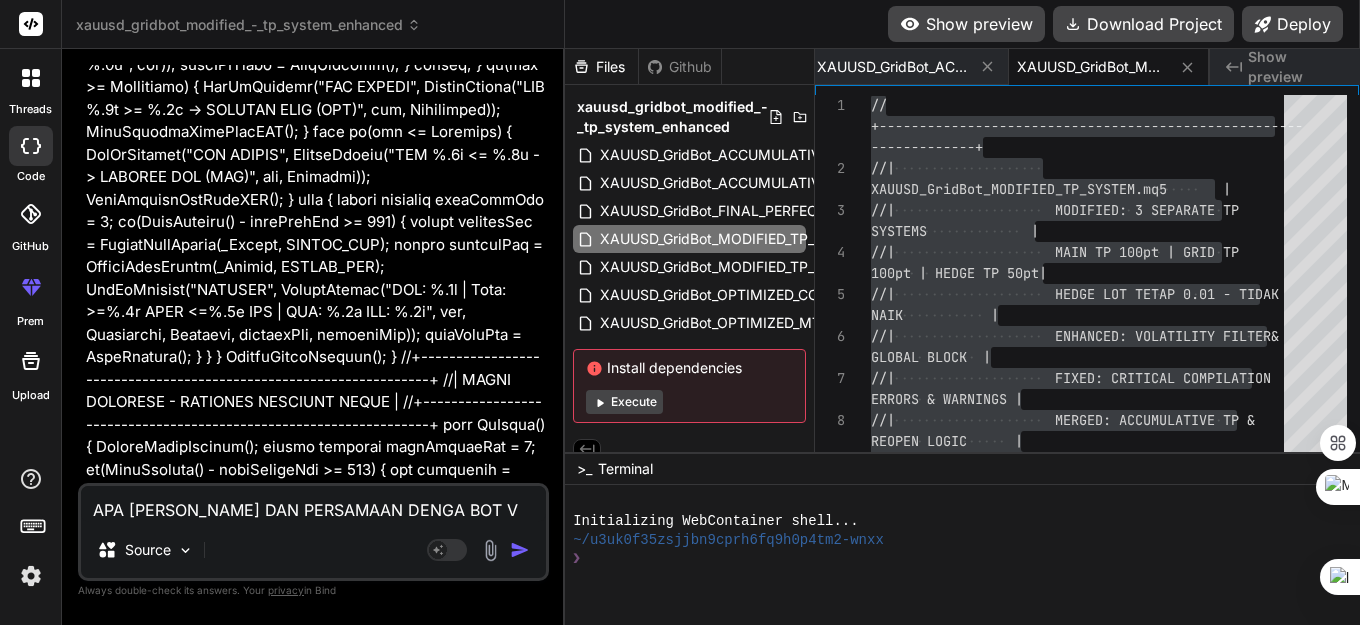 type on "APA [PERSON_NAME] DAN PERSAMAAN DENGA BOT V" 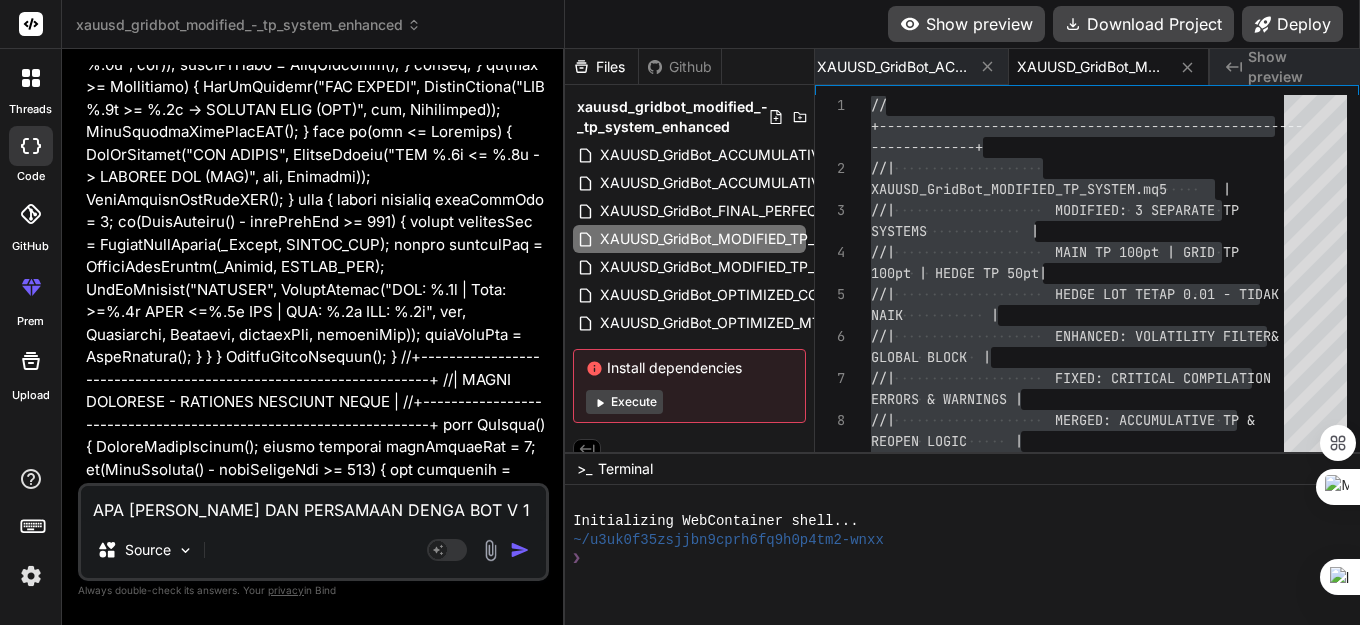 type on "x" 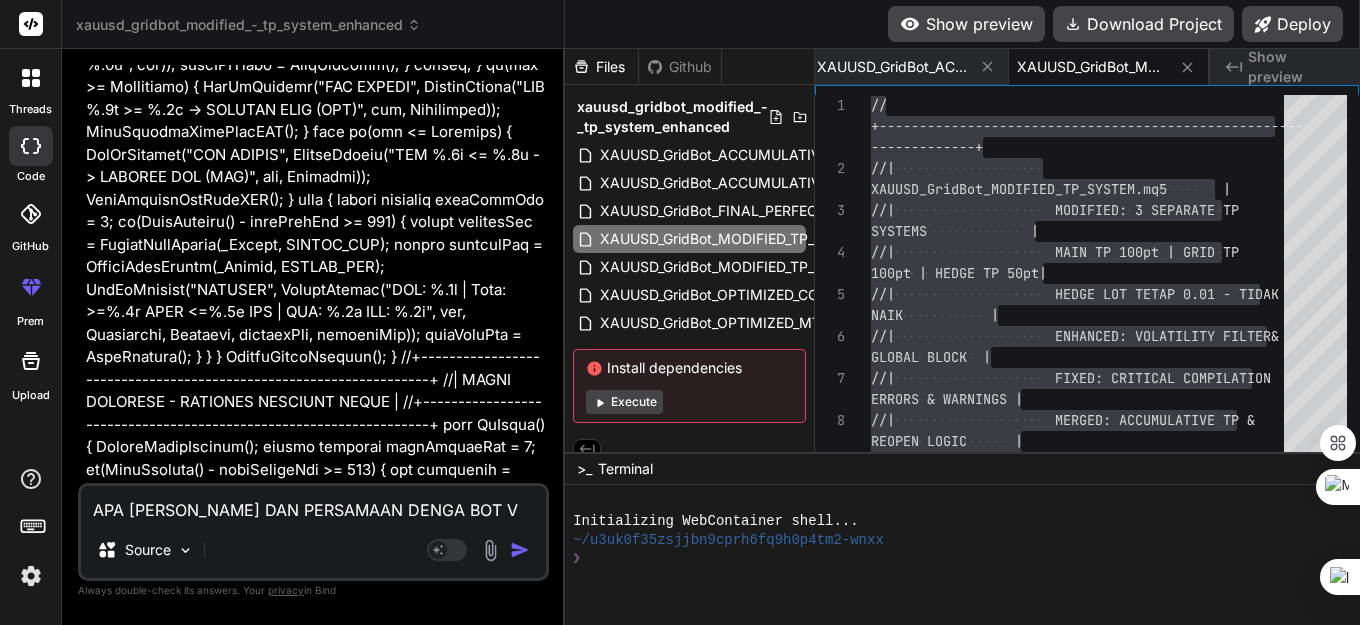 type on "APA [PERSON_NAME] DAN PERSAMAAN DENGA BOT V 13" 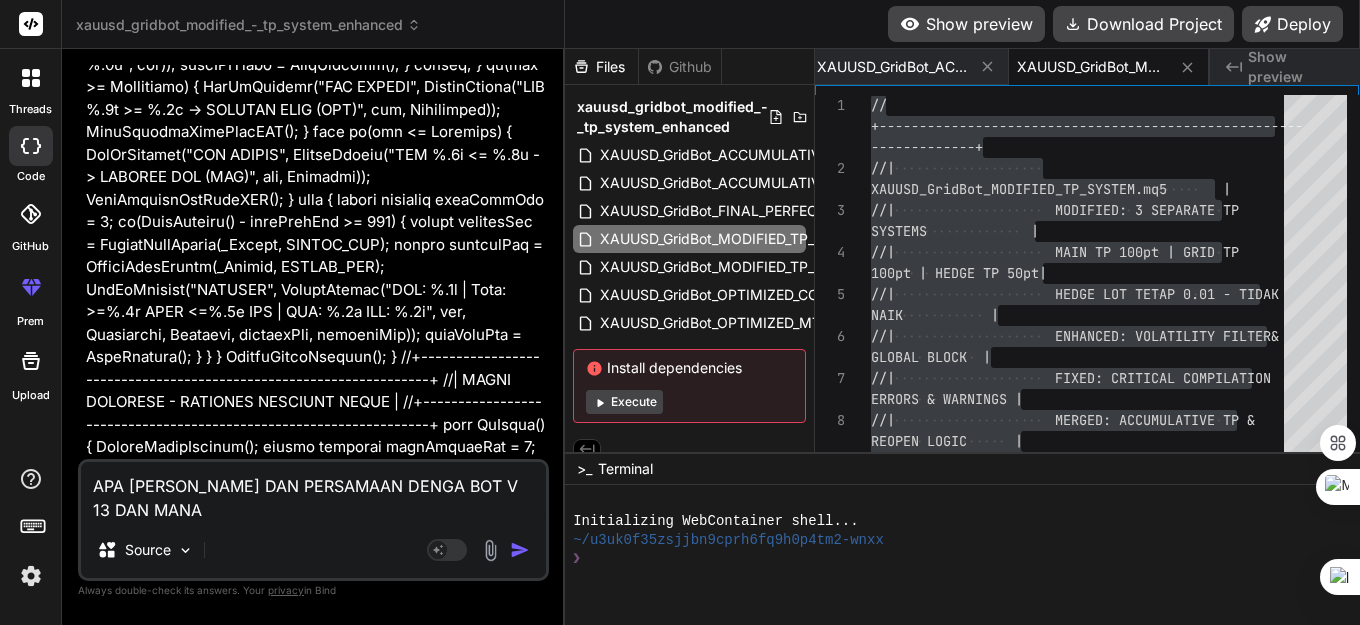 type on "x" 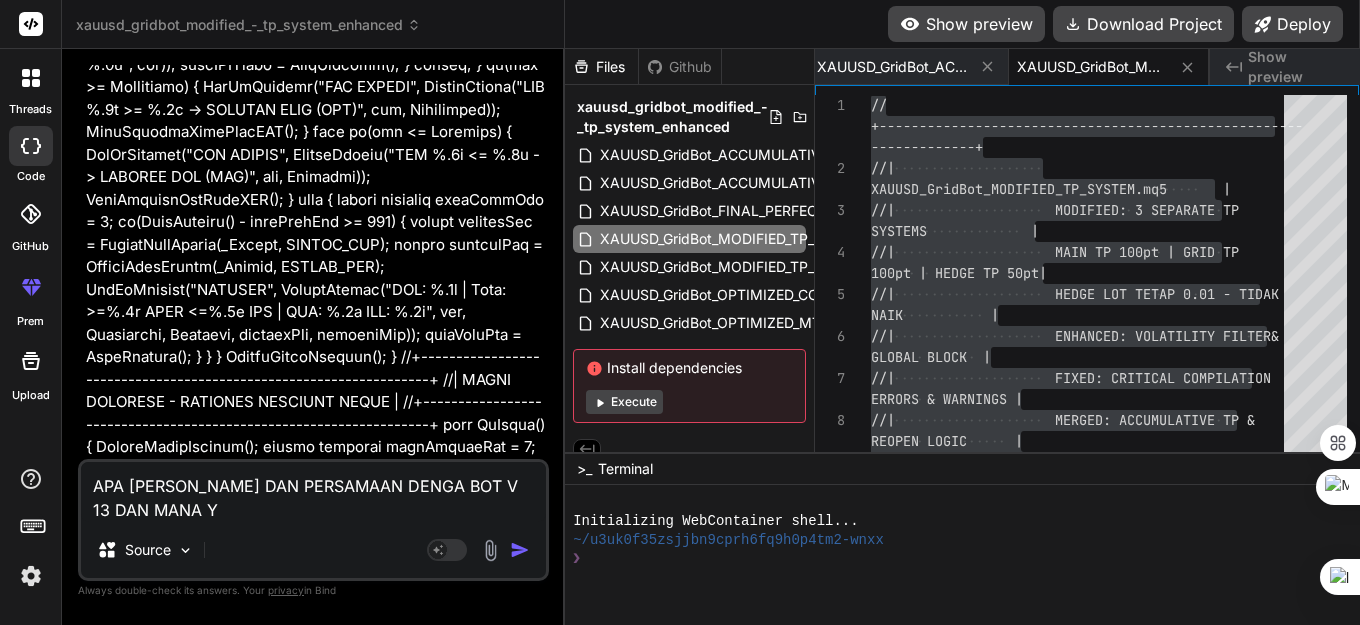 type on "APA [PERSON_NAME] DAN PERSAMAAN DENGA BOT V 13 DAN MANA YG" 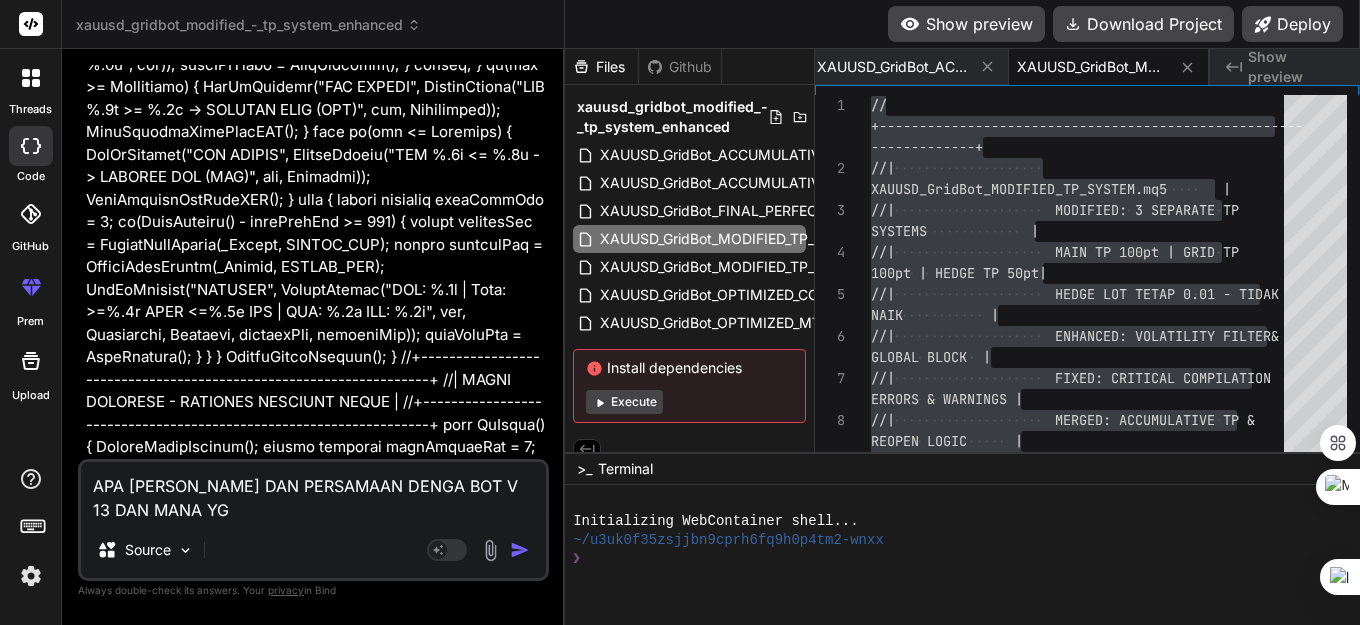 type on "APA [PERSON_NAME] DAN PERSAMAAN DENGA BOT V 13 DAN MANA YG" 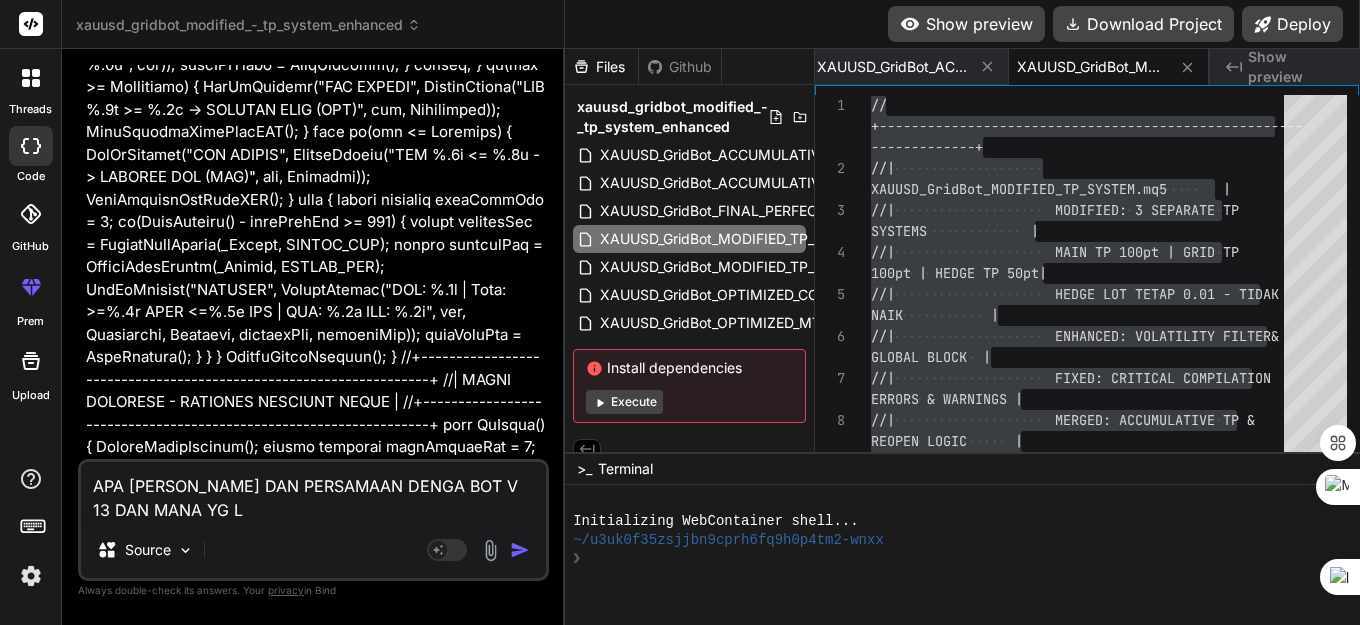 type on "APA [PERSON_NAME] DAN PERSAMAAN DENGA BOT V 13 DAN MANA YG LE" 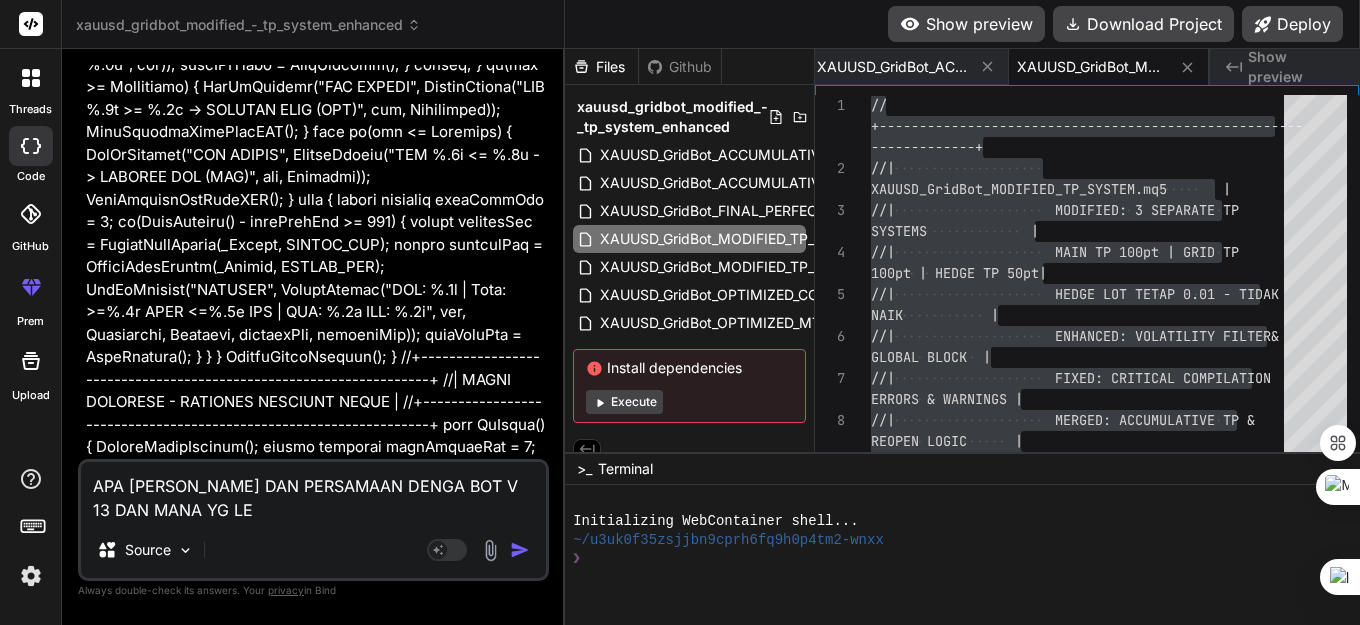 type on "APA [PERSON_NAME] DAN PERSAMAAN DENGA BOT V 13 DAN MANA YG LEB" 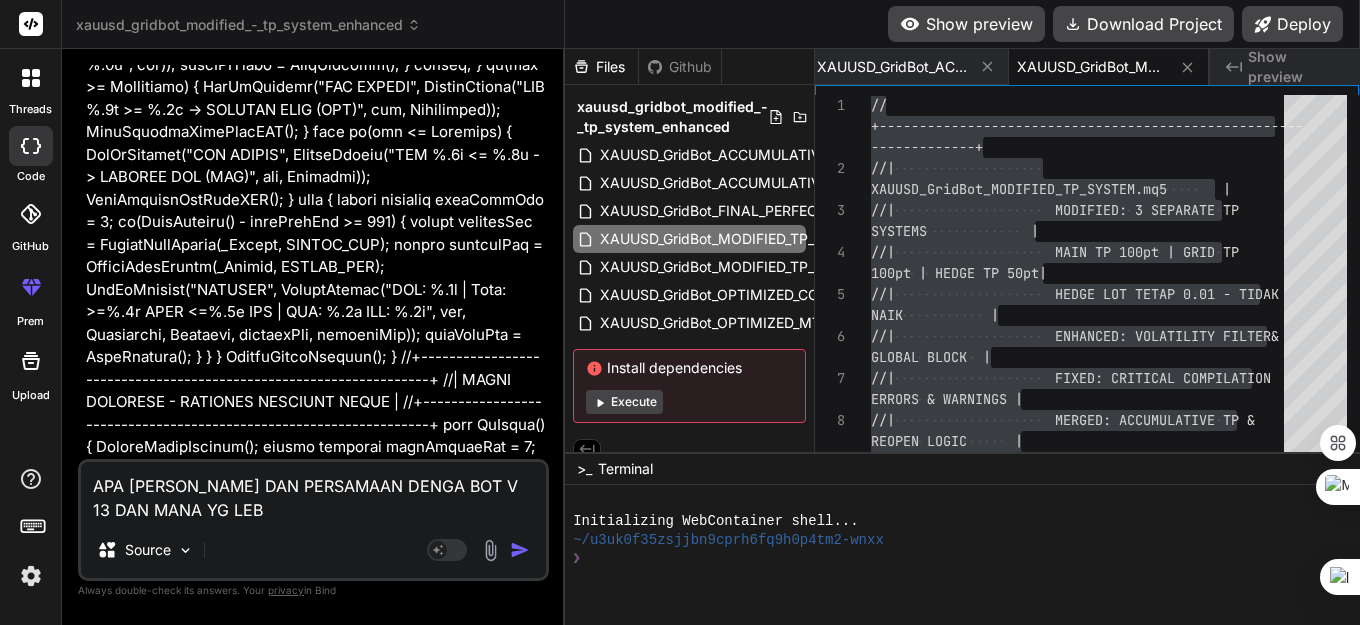 type on "APA [PERSON_NAME] DAN PERSAMAAN DENGA BOT V 13 DAN MANA YG LEBI" 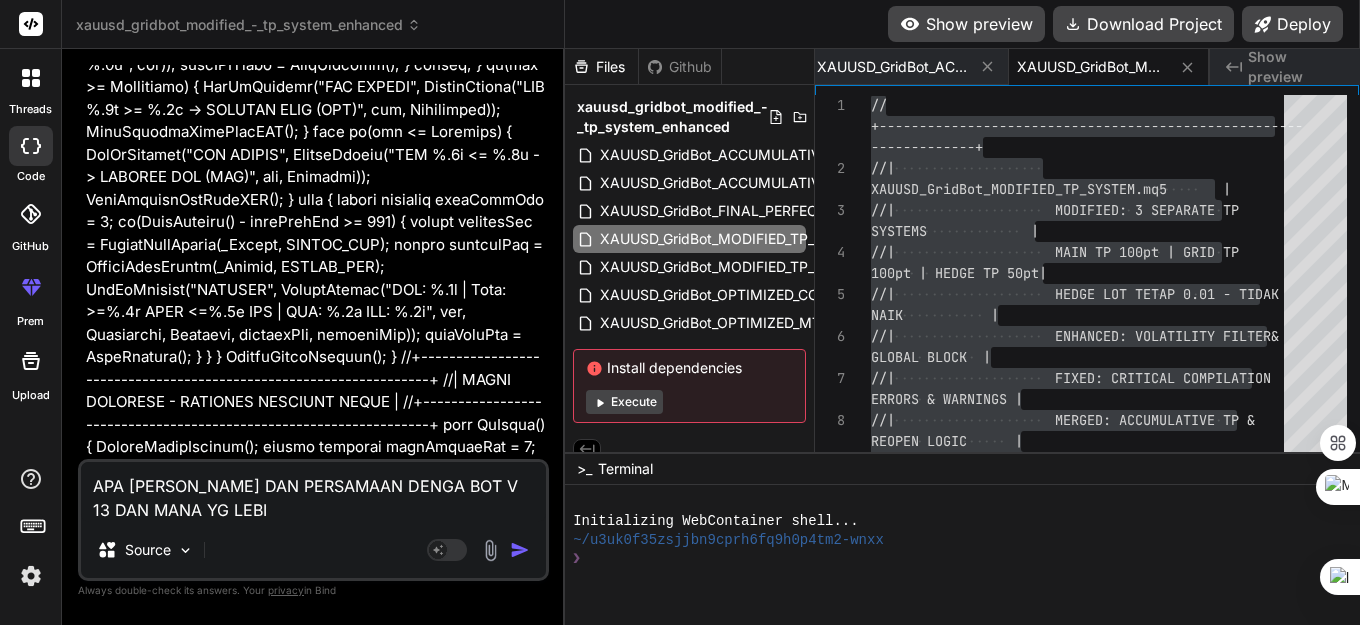 type on "APA [PERSON_NAME] DAN PERSAMAAN DENGA BOT V 13 DAN MANA YG LEBIH" 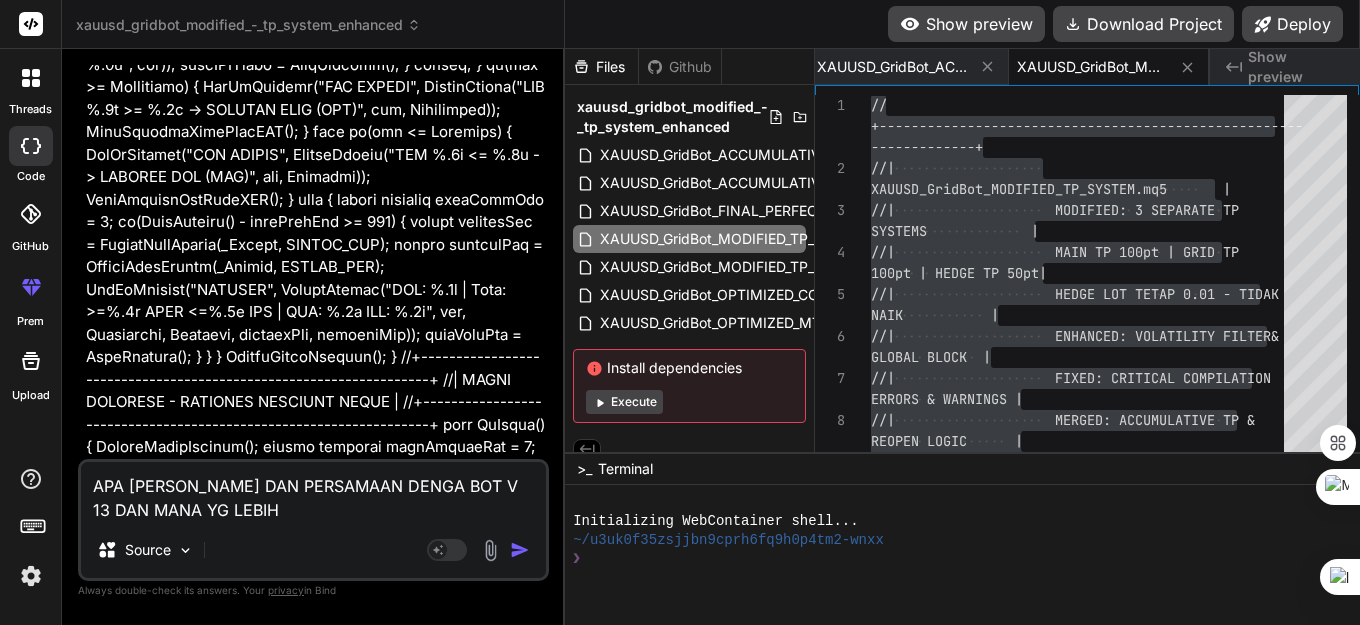 type on "APA [PERSON_NAME] DAN PERSAMAAN DENGA BOT V 13 DAN MANA YG LEBIH" 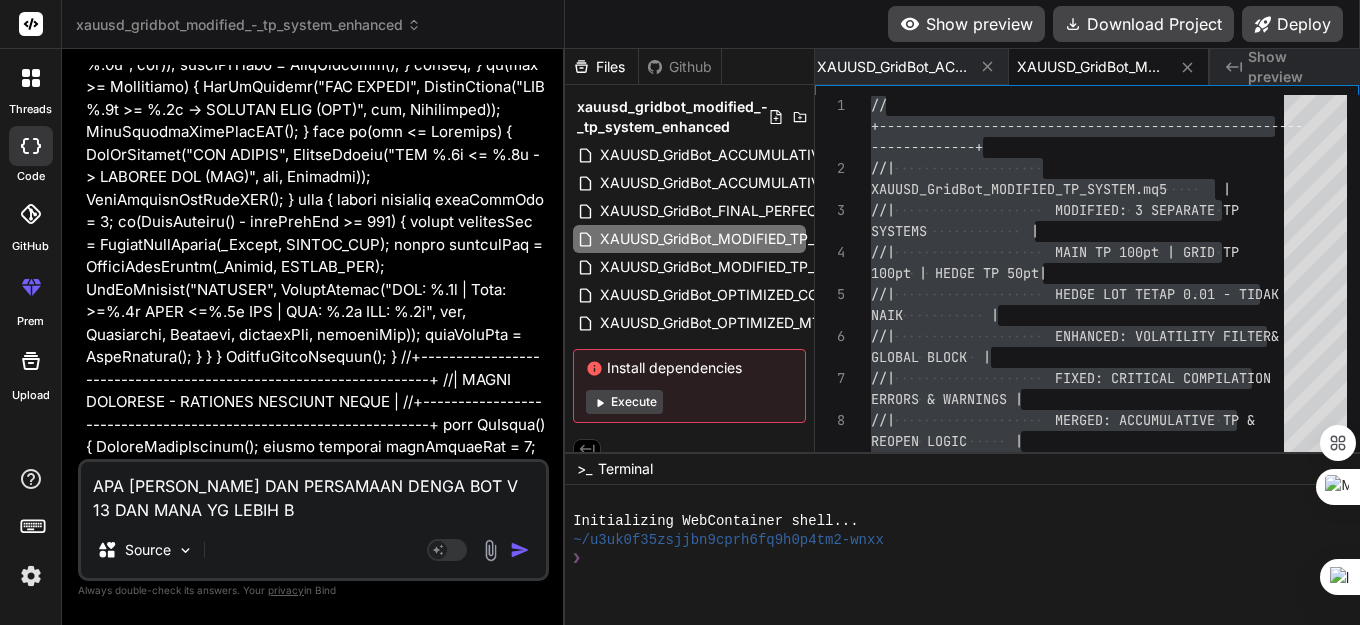 type on "APA [PERSON_NAME] DAN PERSAMAAN DENGA BOT V 13 DAN MANA YG LEBIH BA" 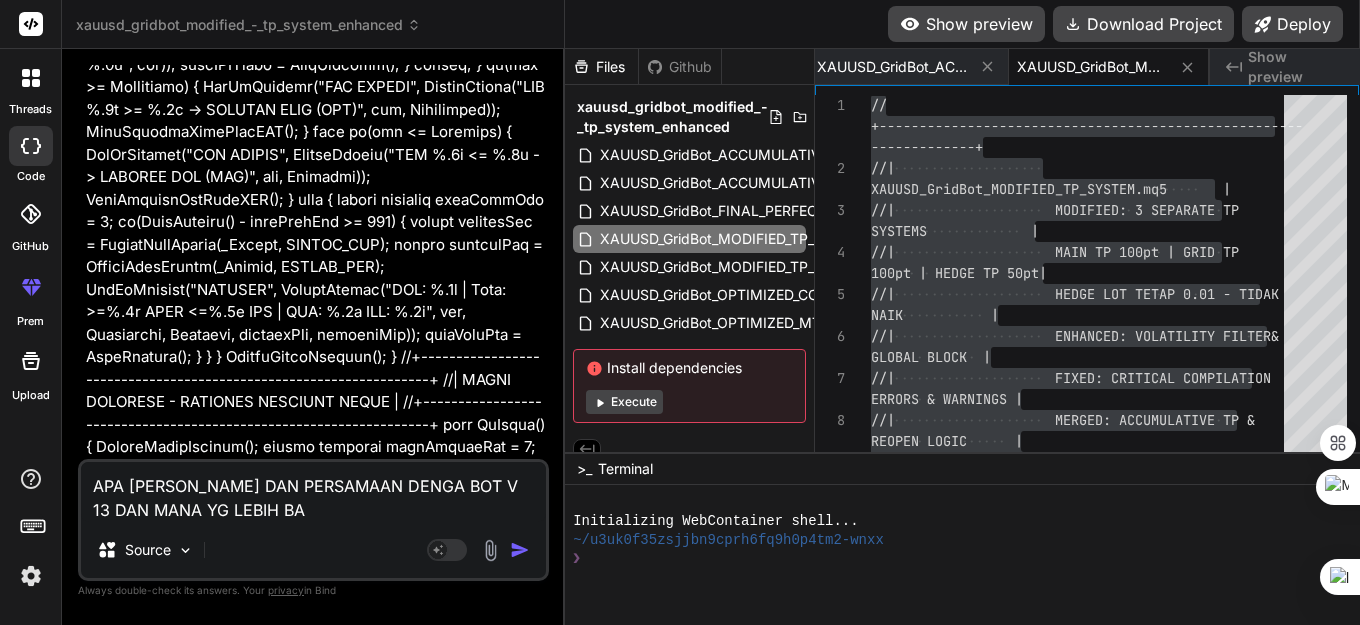type on "APA [PERSON_NAME] DAN PERSAMAAN DENGA BOT V 13 DAN MANA YG LEBIH BAI" 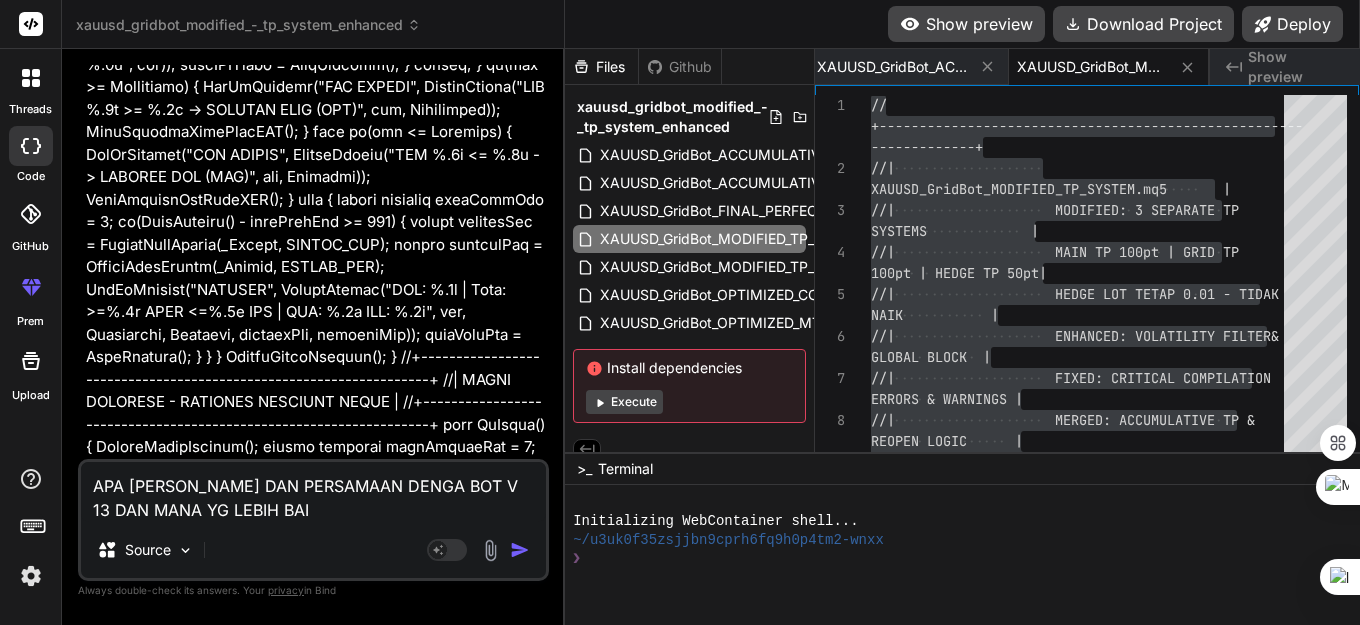 type on "APA [PERSON_NAME] DAN PERSAMAAN DENGA BOT V 13 DAN MANA YG LEBIH BAIK" 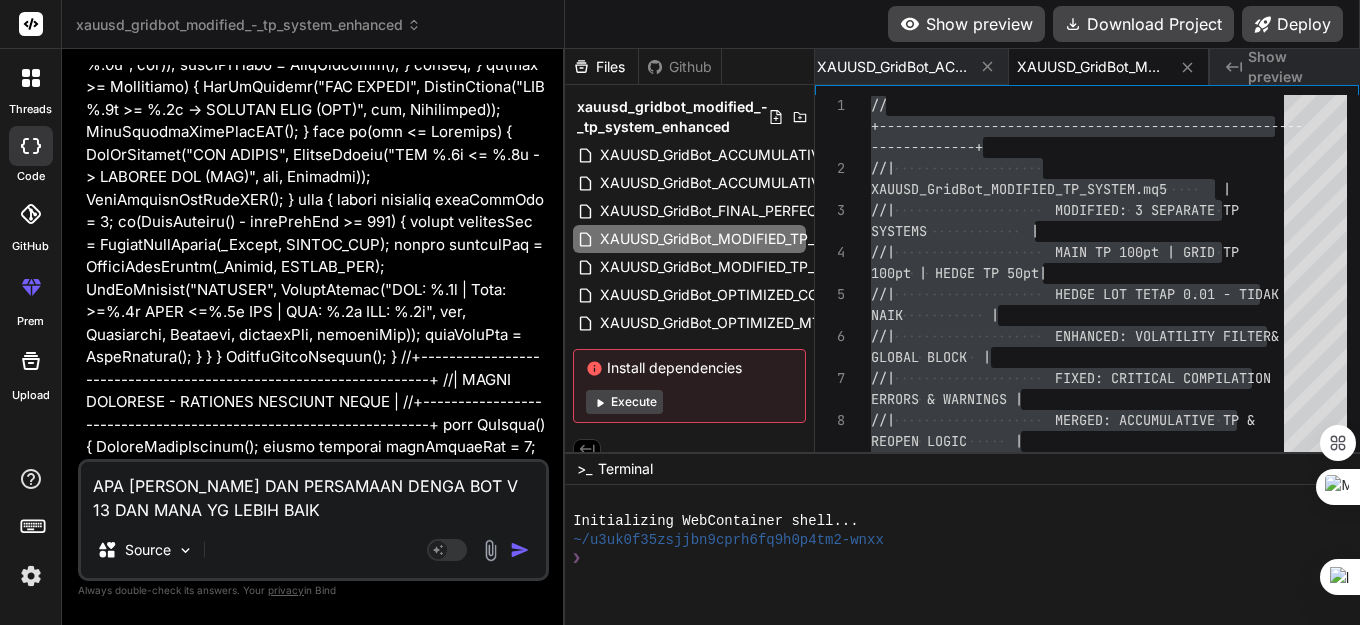type on "x" 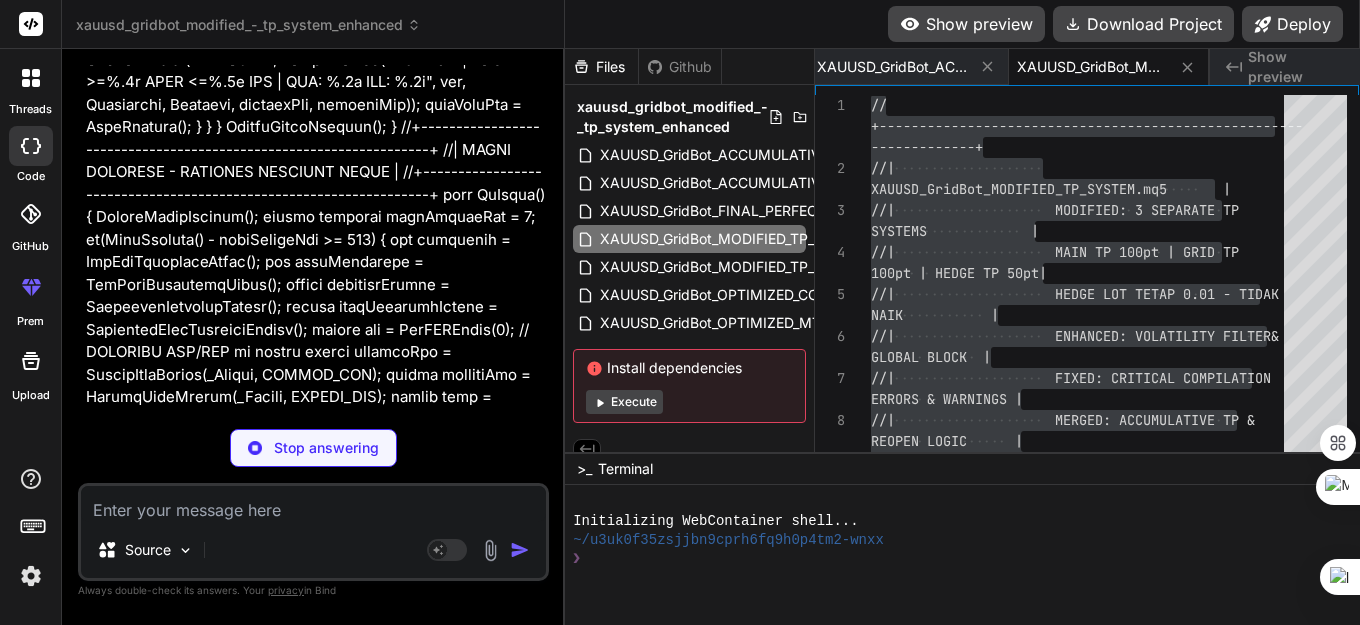 scroll, scrollTop: 167559, scrollLeft: 0, axis: vertical 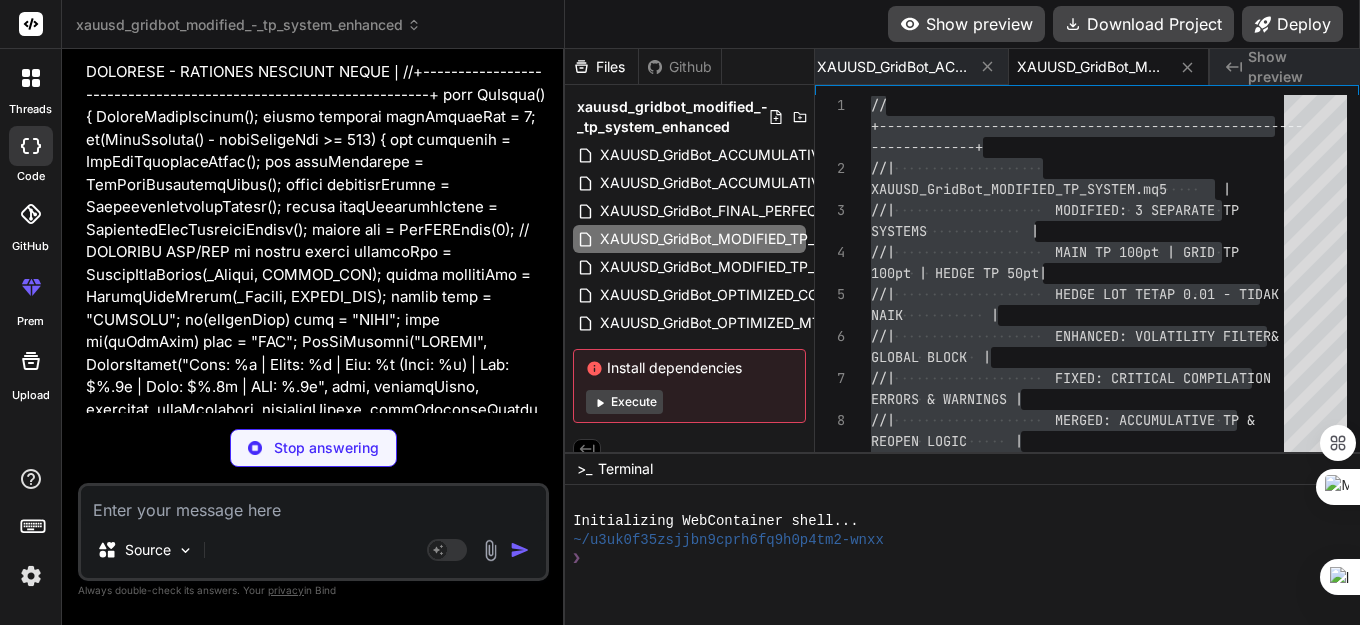 type on "x" 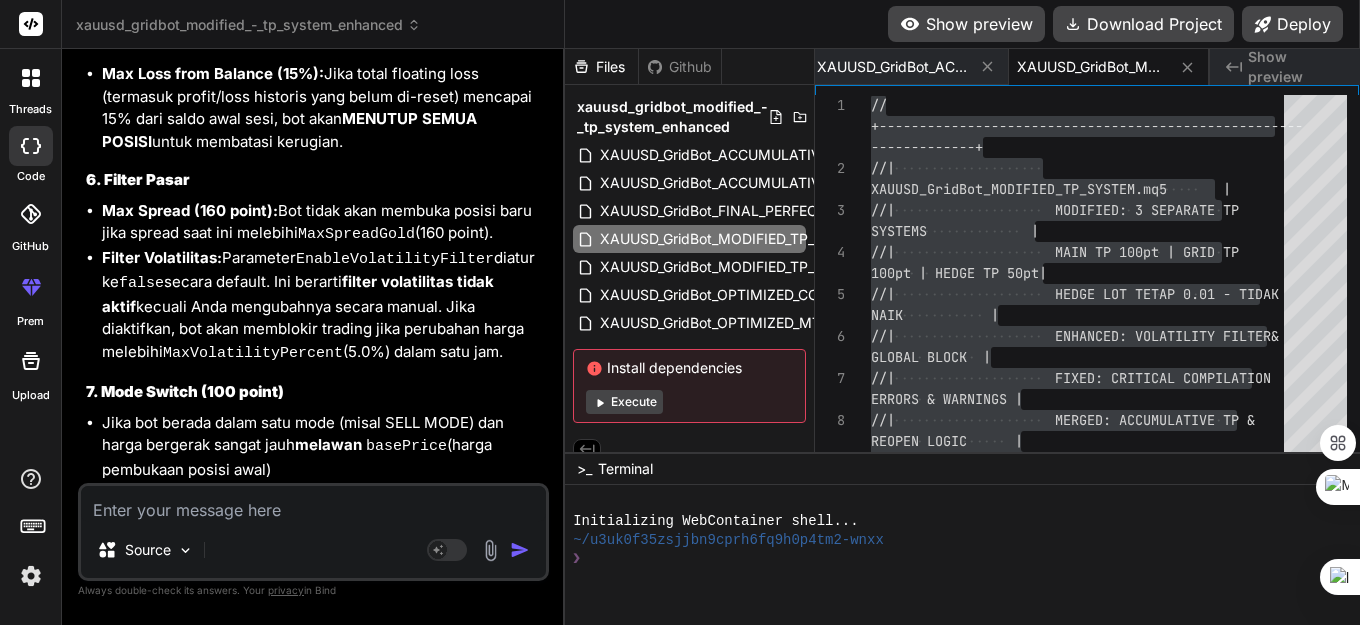 scroll, scrollTop: 171303, scrollLeft: 0, axis: vertical 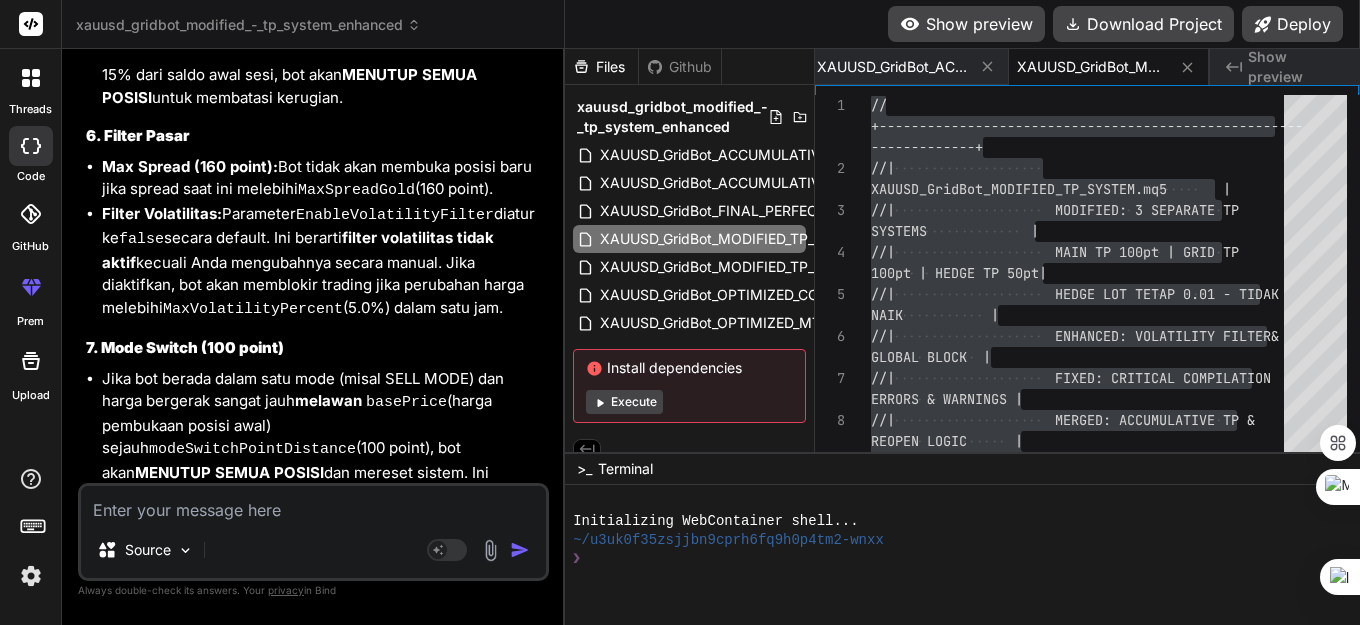 click at bounding box center (313, 504) 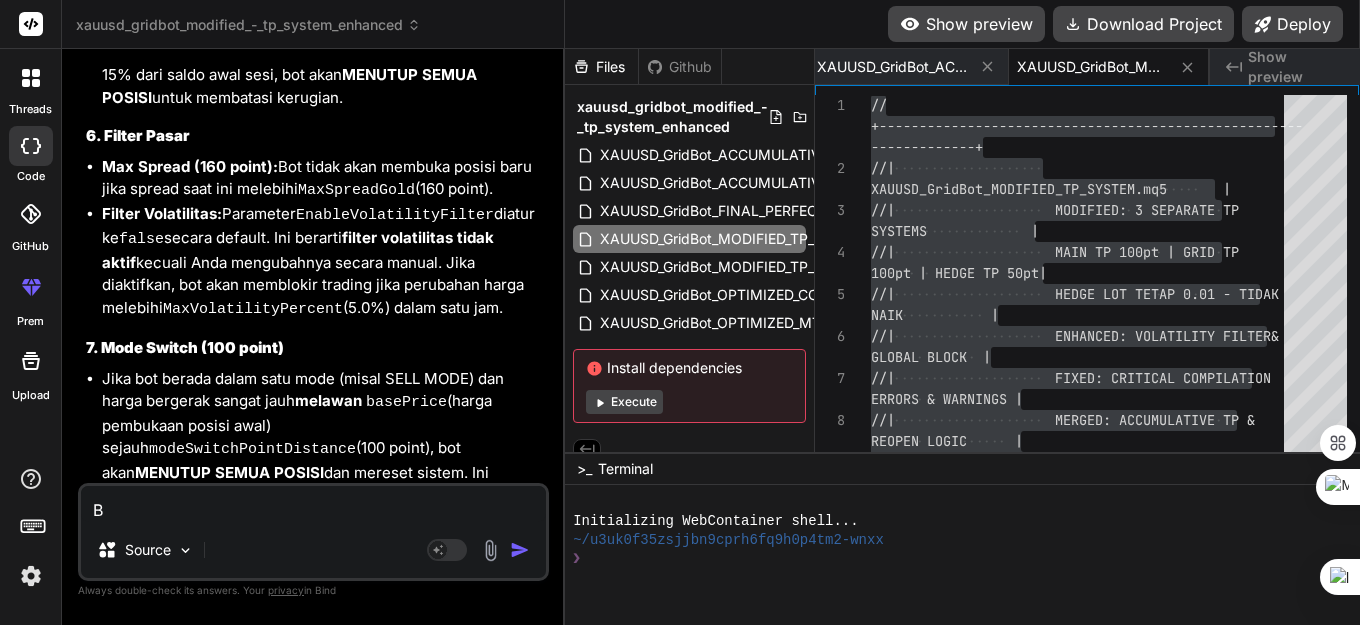 type on "BU" 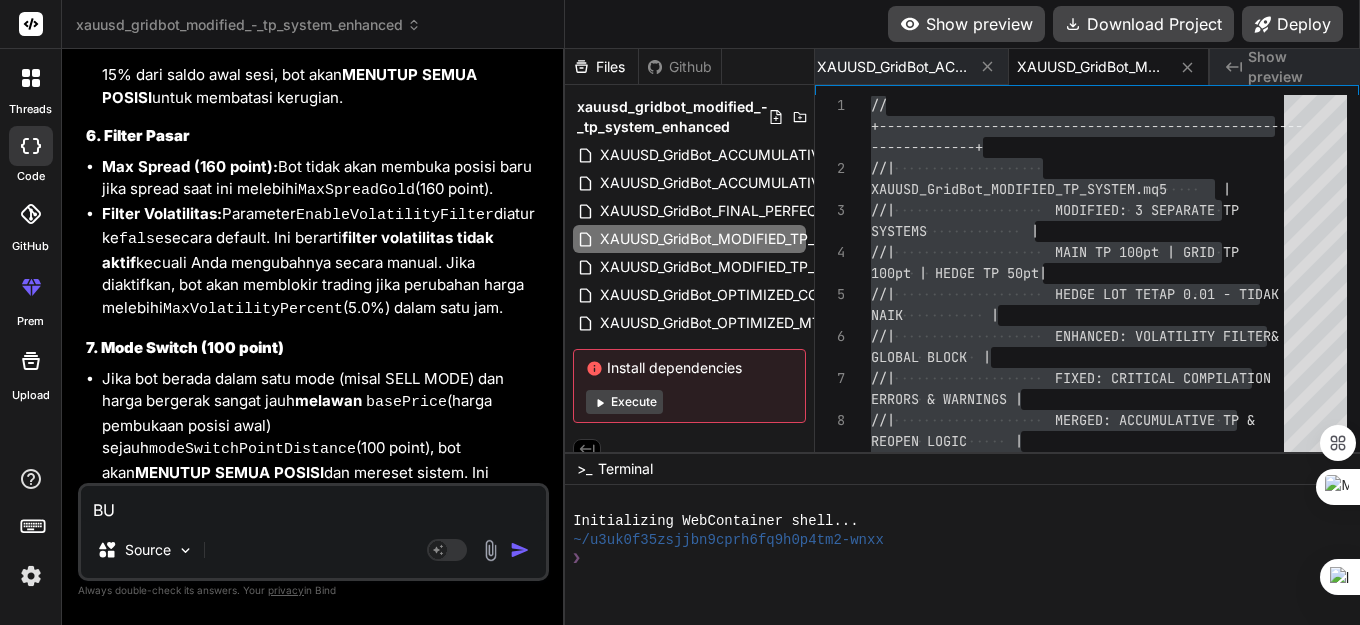 type on "BUK" 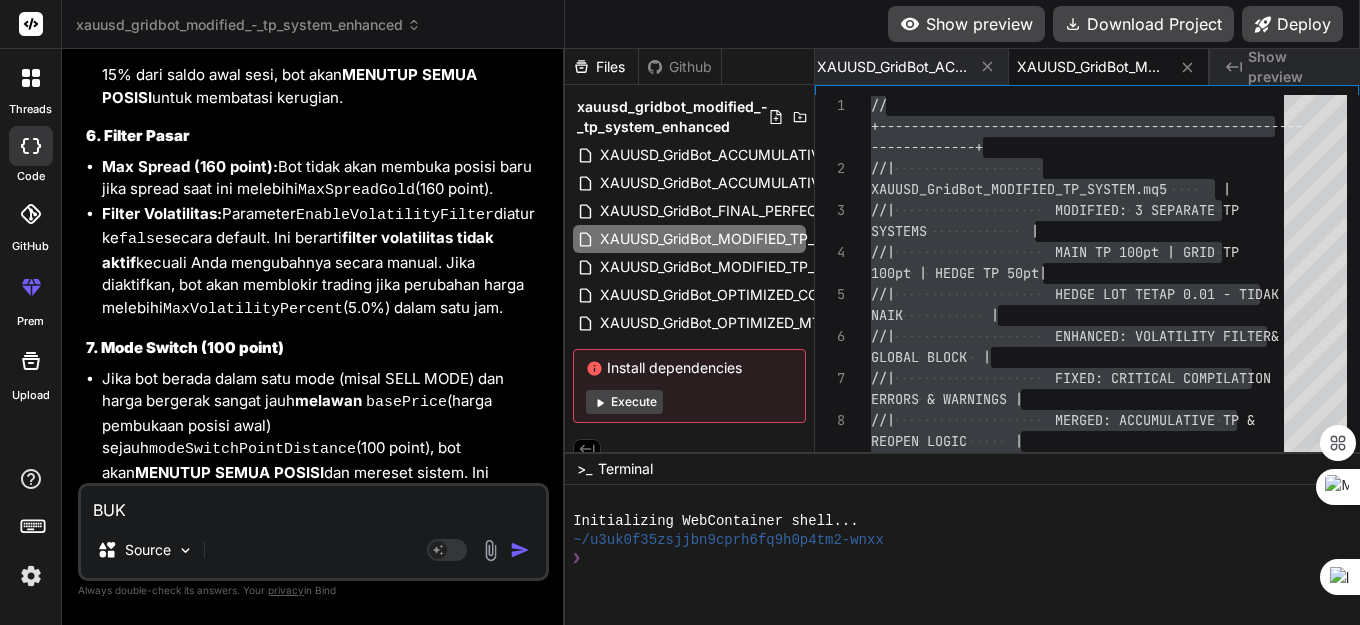 type on "BUKA" 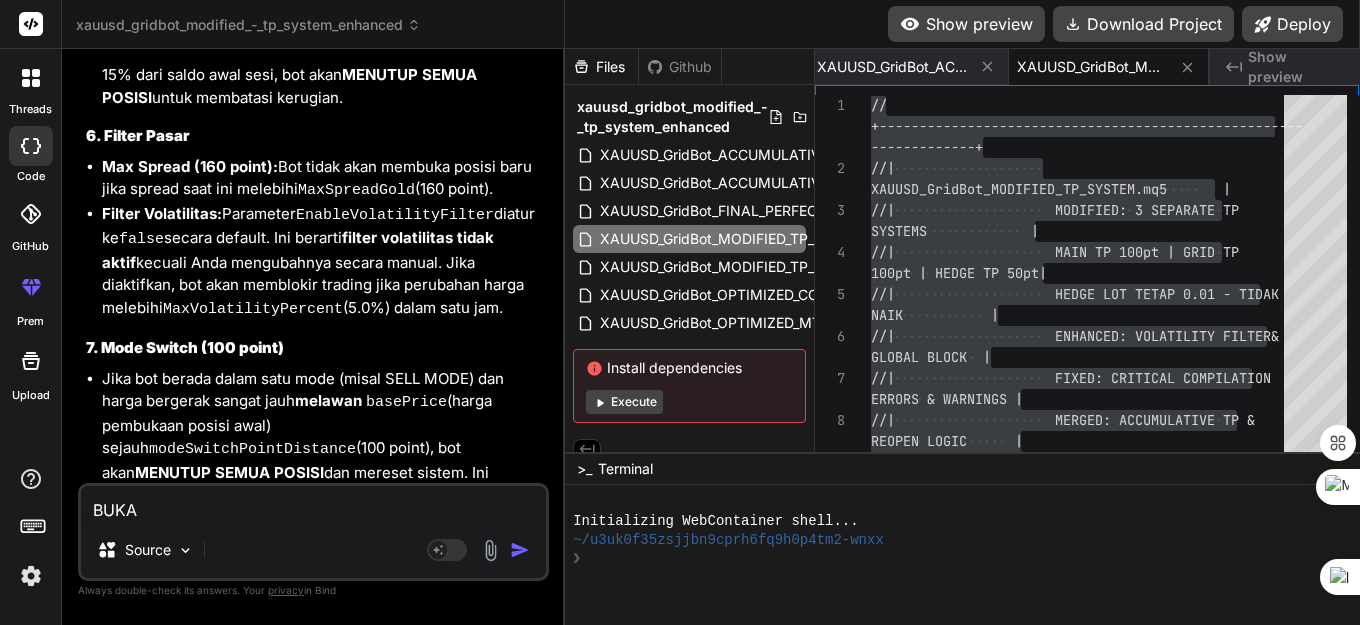 type on "BUKAN" 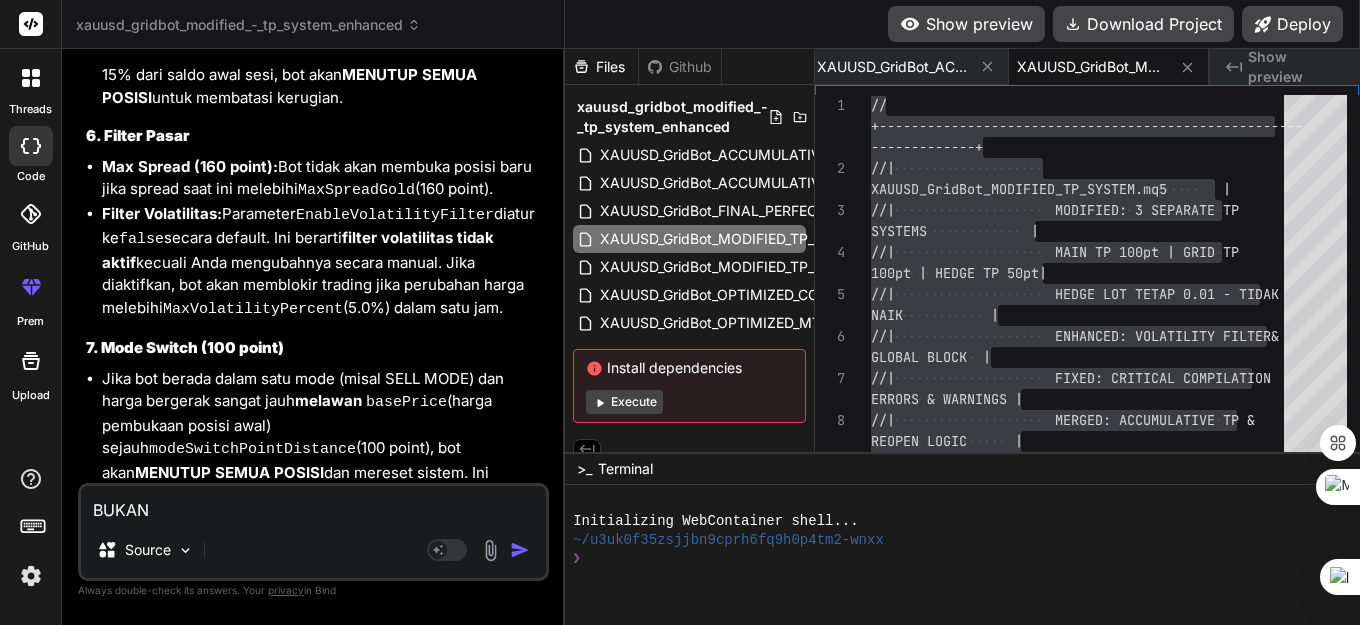 type on "BUKAN" 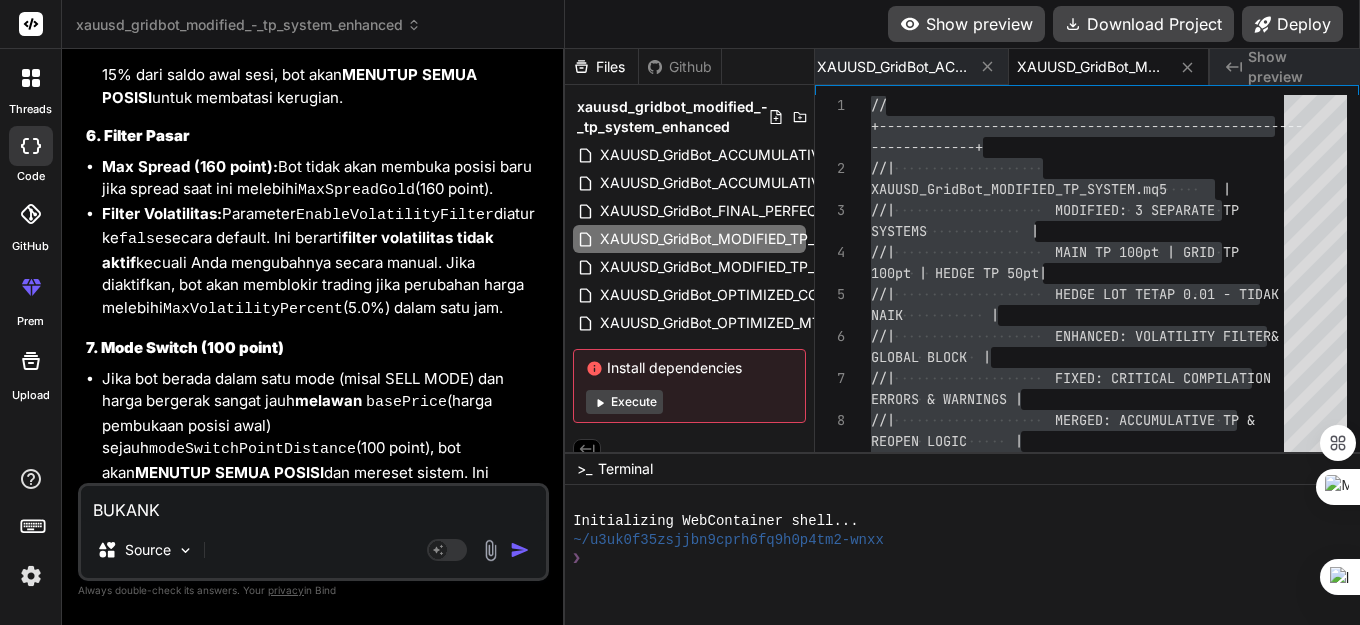 type on "x" 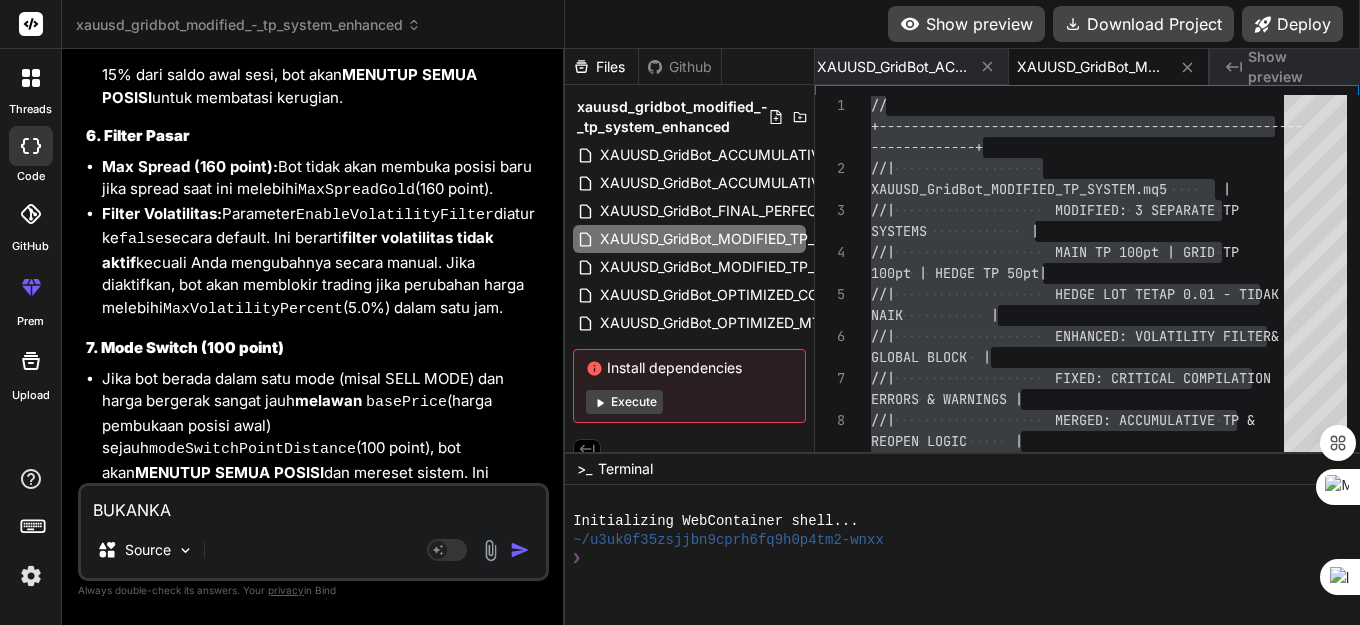 type on "x" 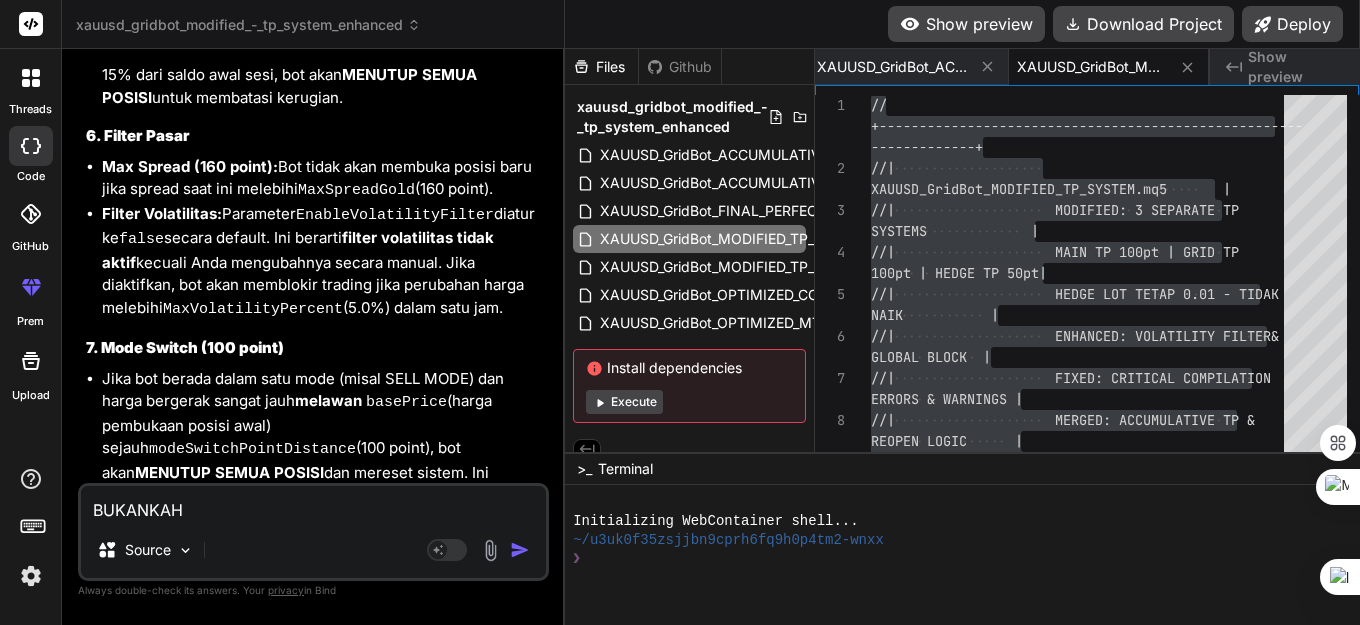 type on "BUKANKAH" 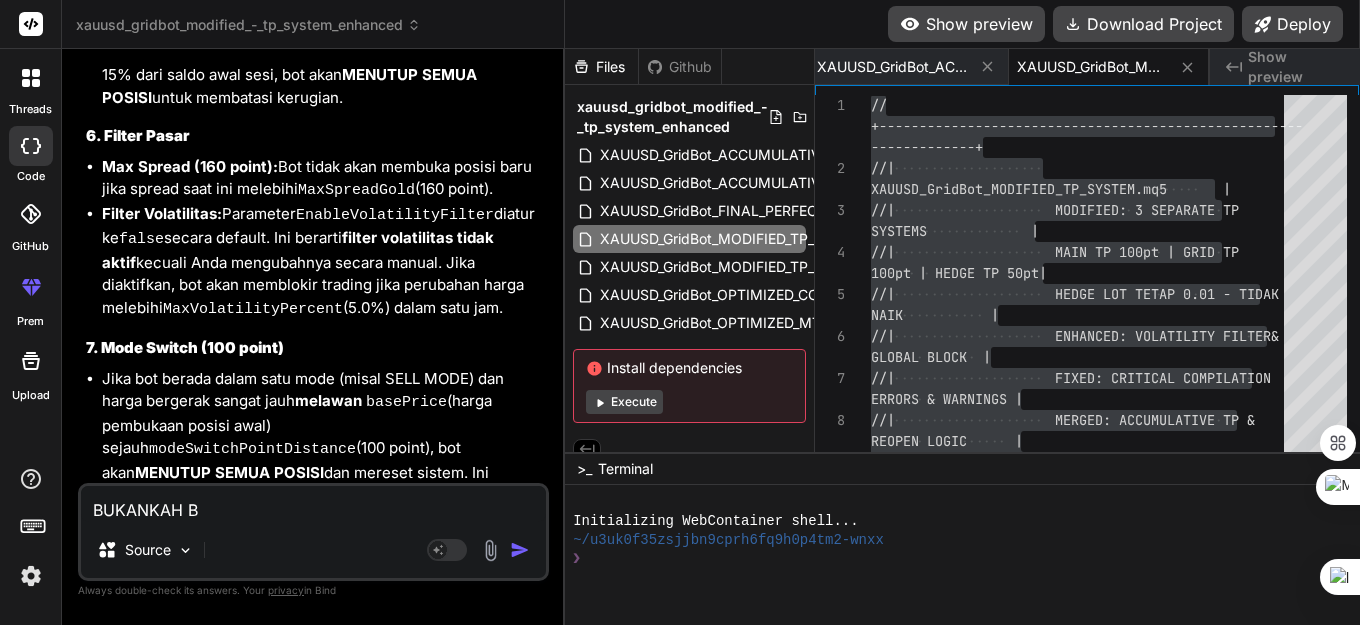 type on "BUKANKAH BO" 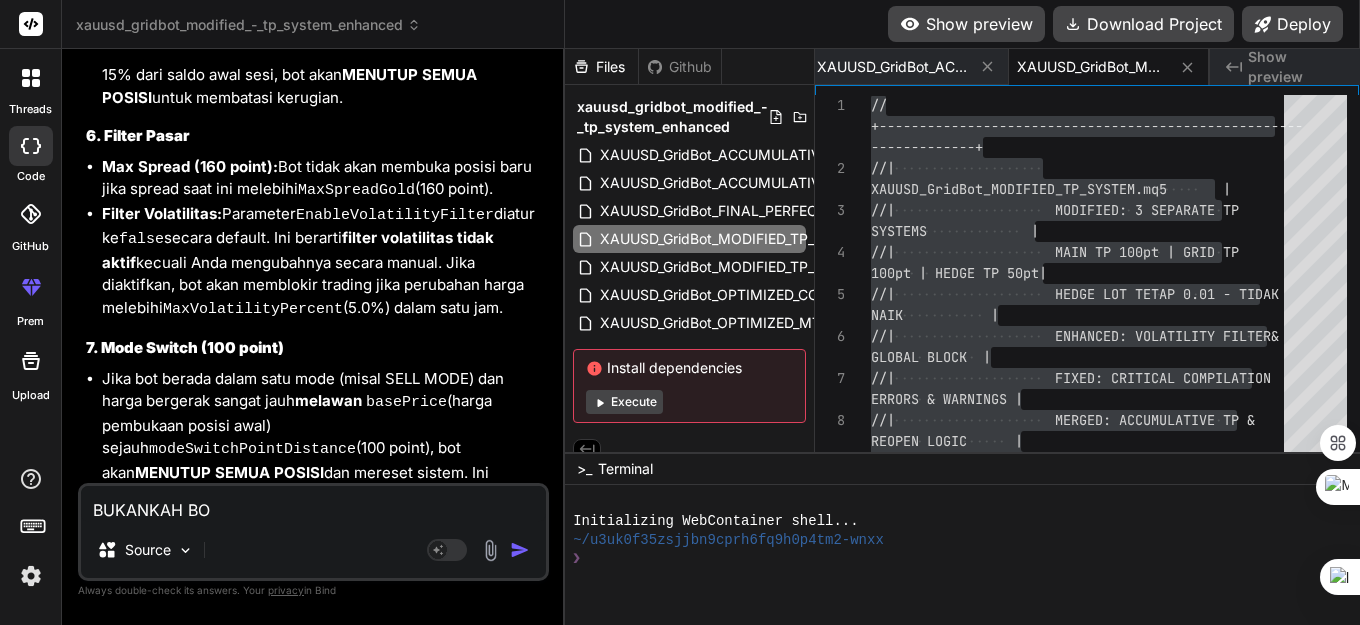 type on "BUKANKAH BOT" 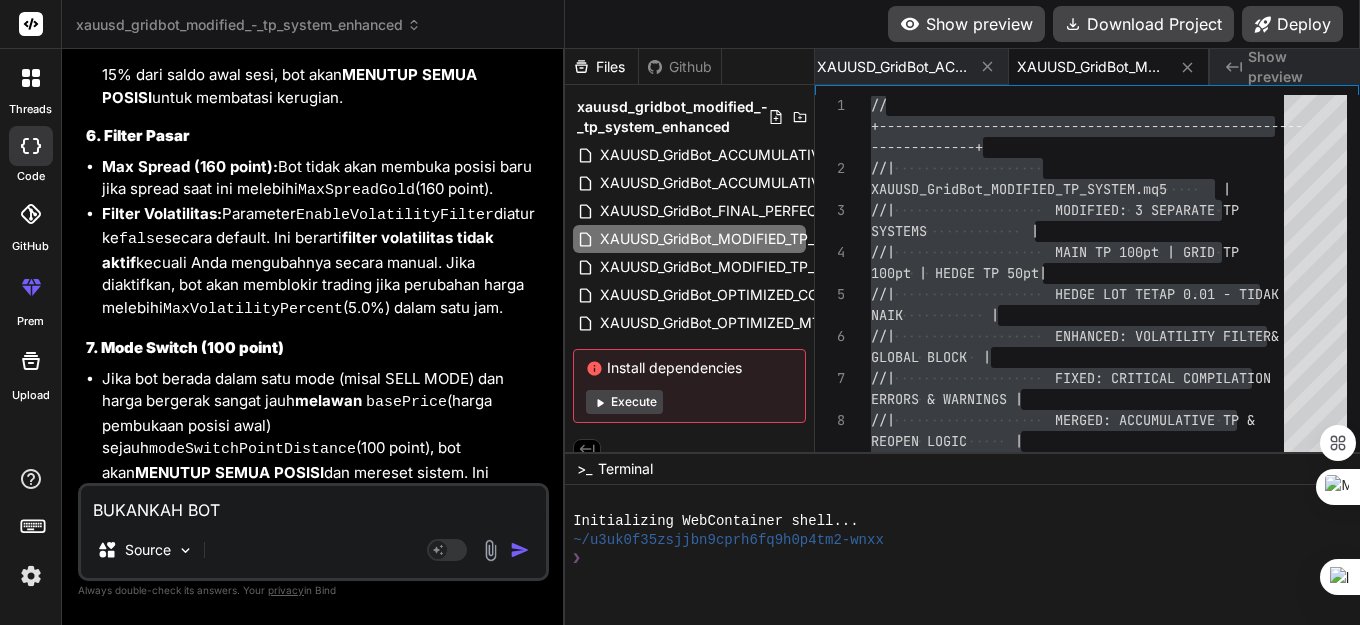 type on "BUKANKAH BOT" 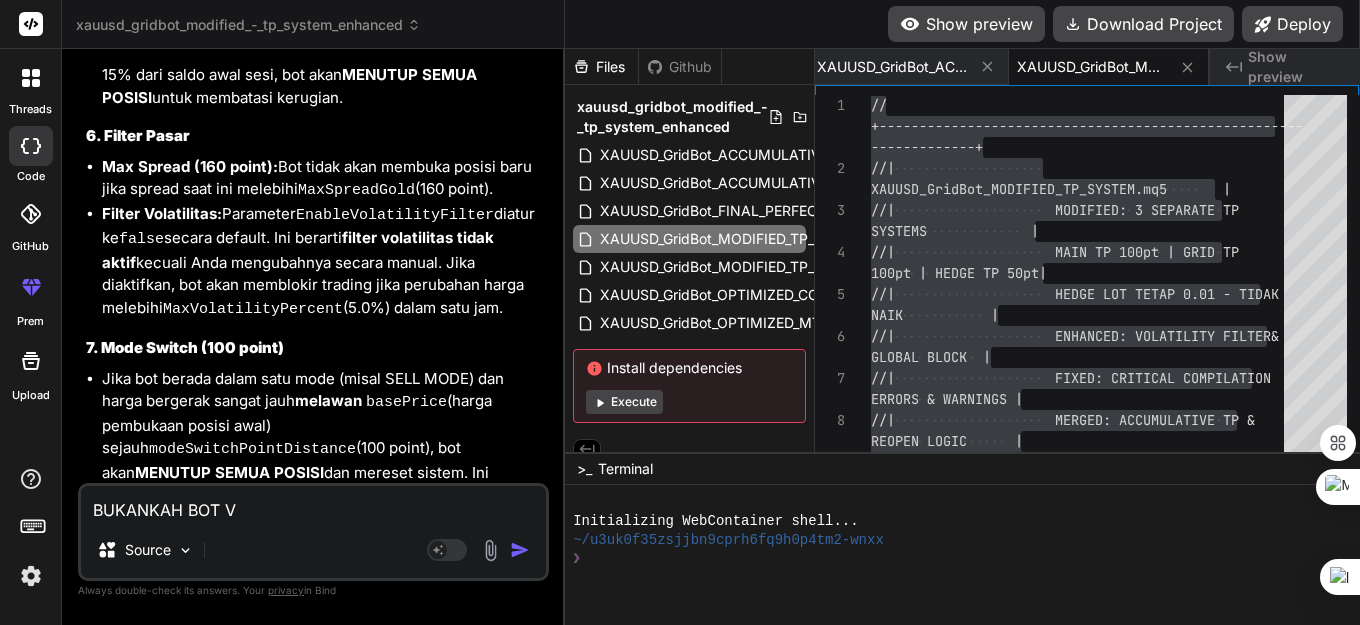 type on "BUKANKAH BOT V" 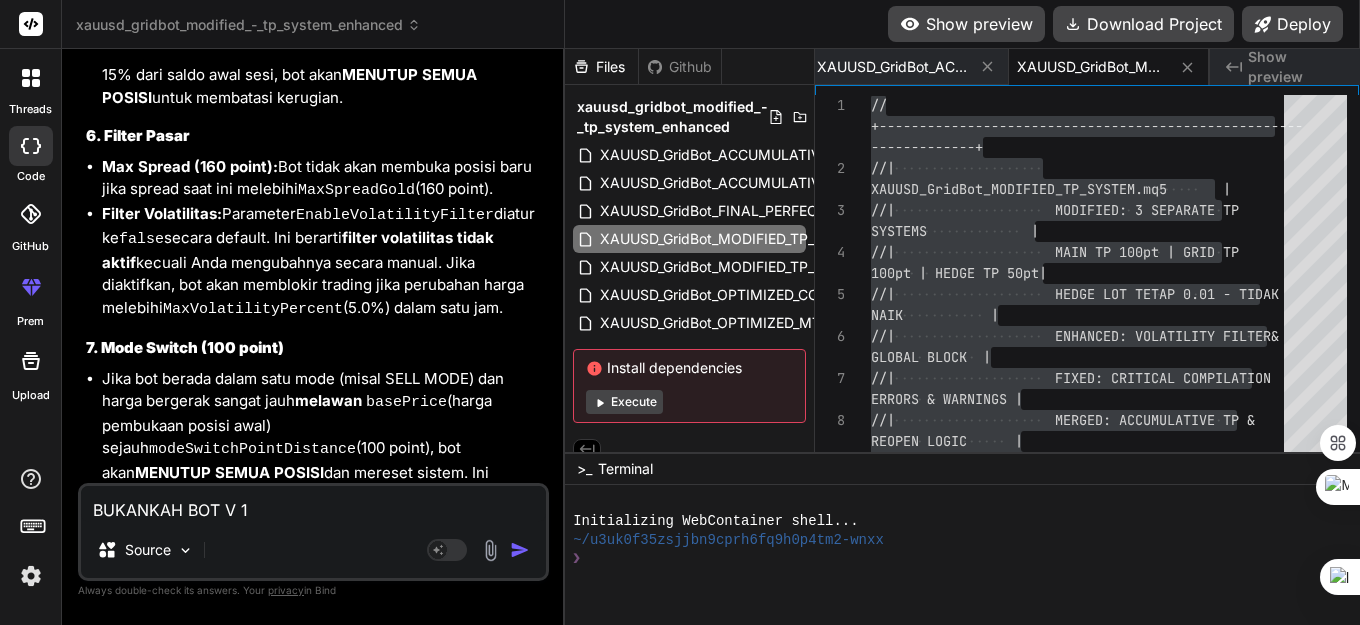 type on "BUKANKAH BOT V 13" 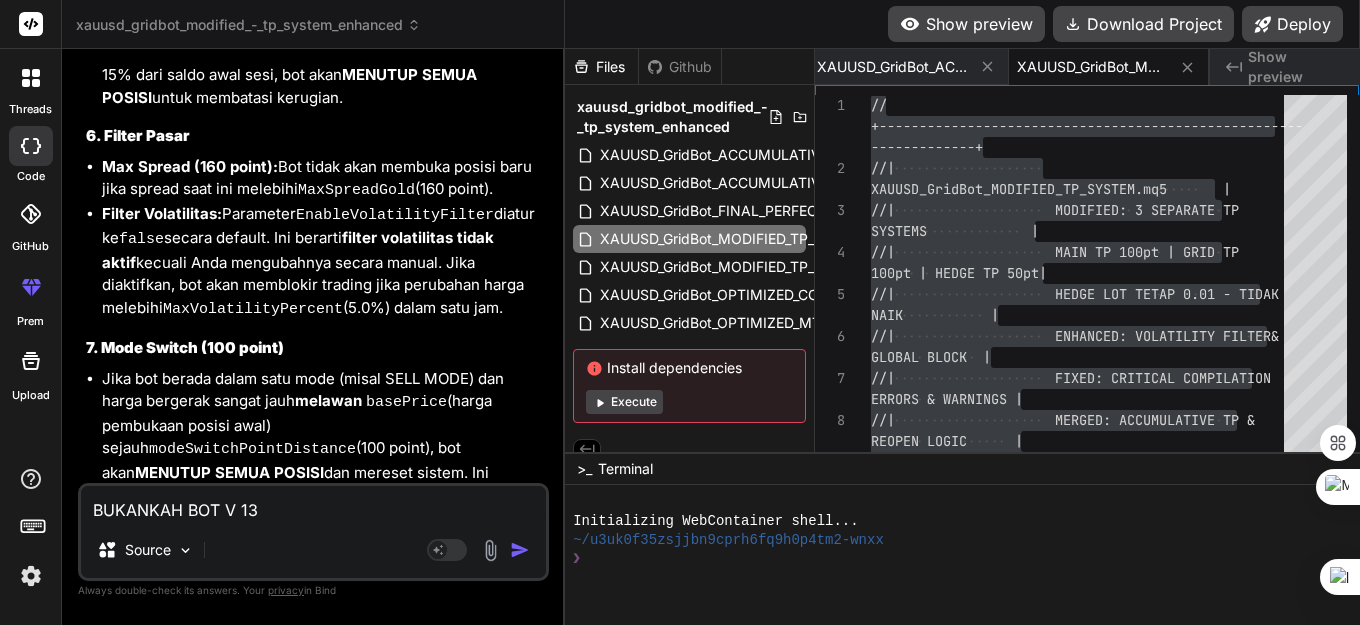 type on "BUKANKAH BOT V 13" 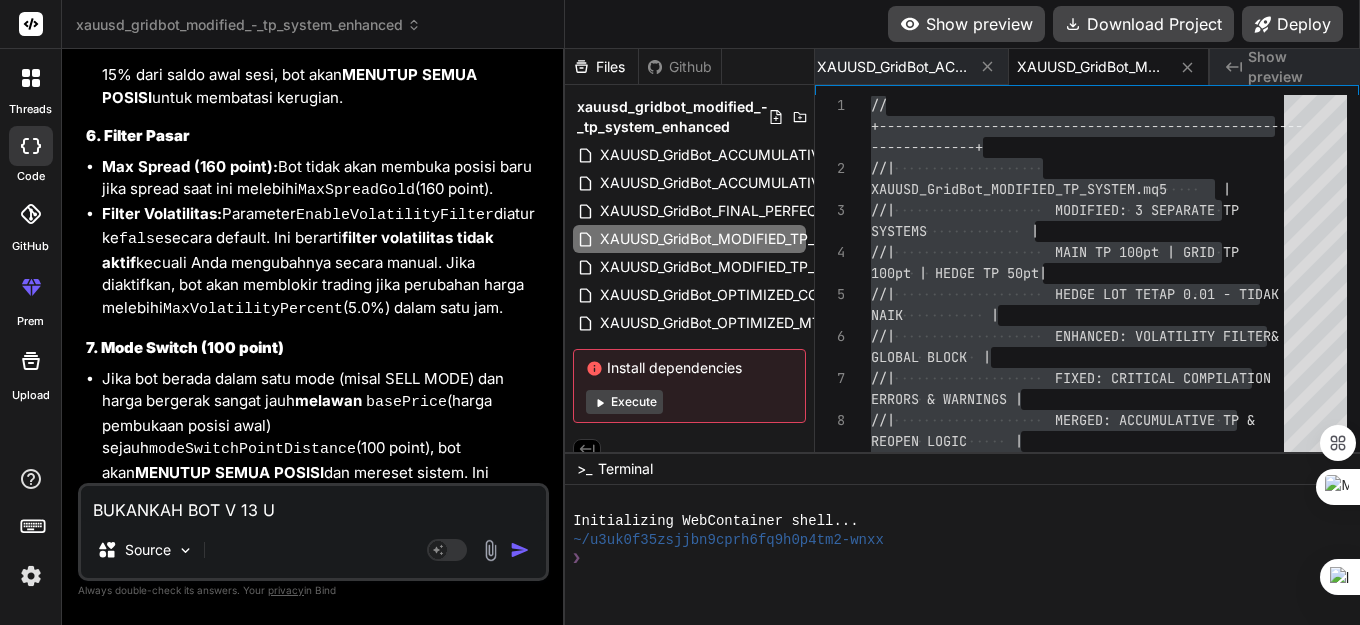 type on "BUKANKAH BOT V 13 UN" 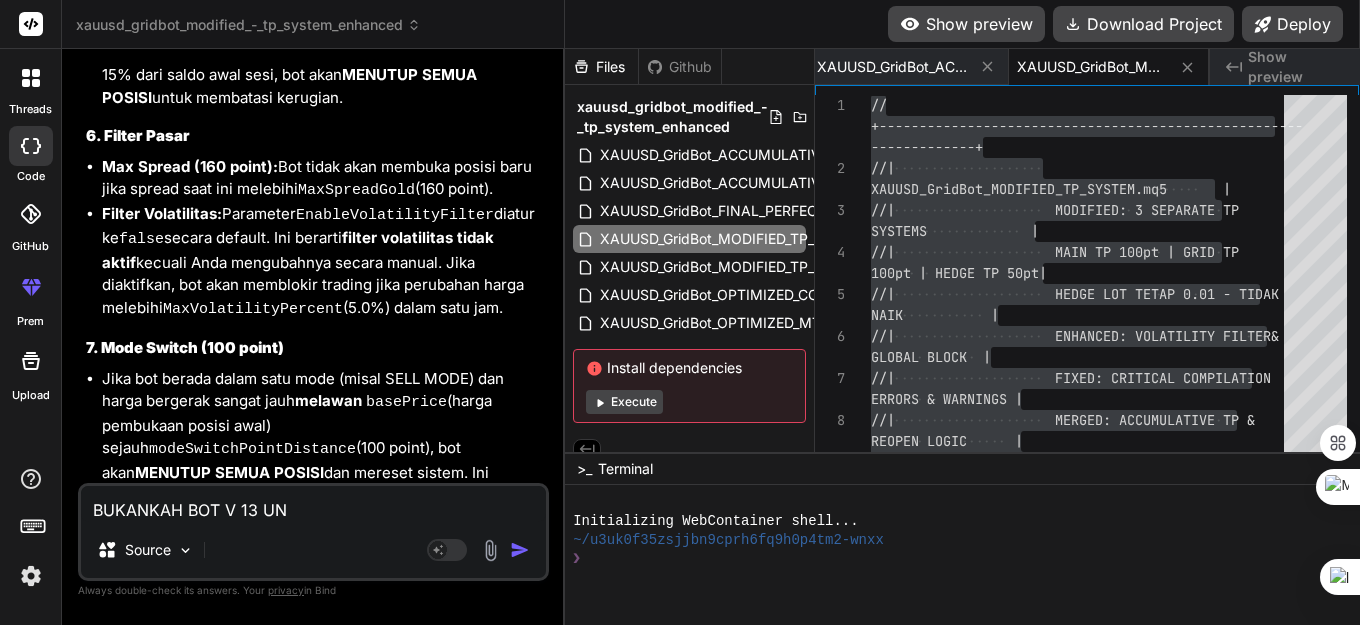 type on "BUKANKAH BOT V 13 UNT" 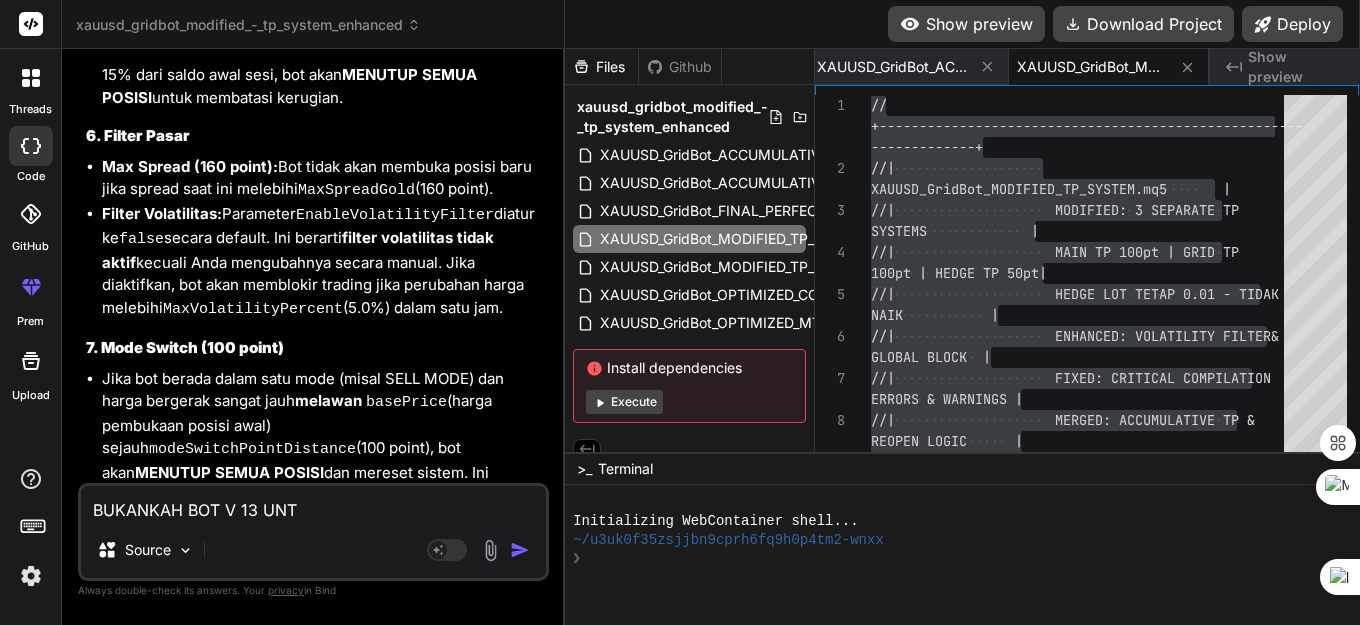 type on "BUKANKAH BOT V 13 UNTU" 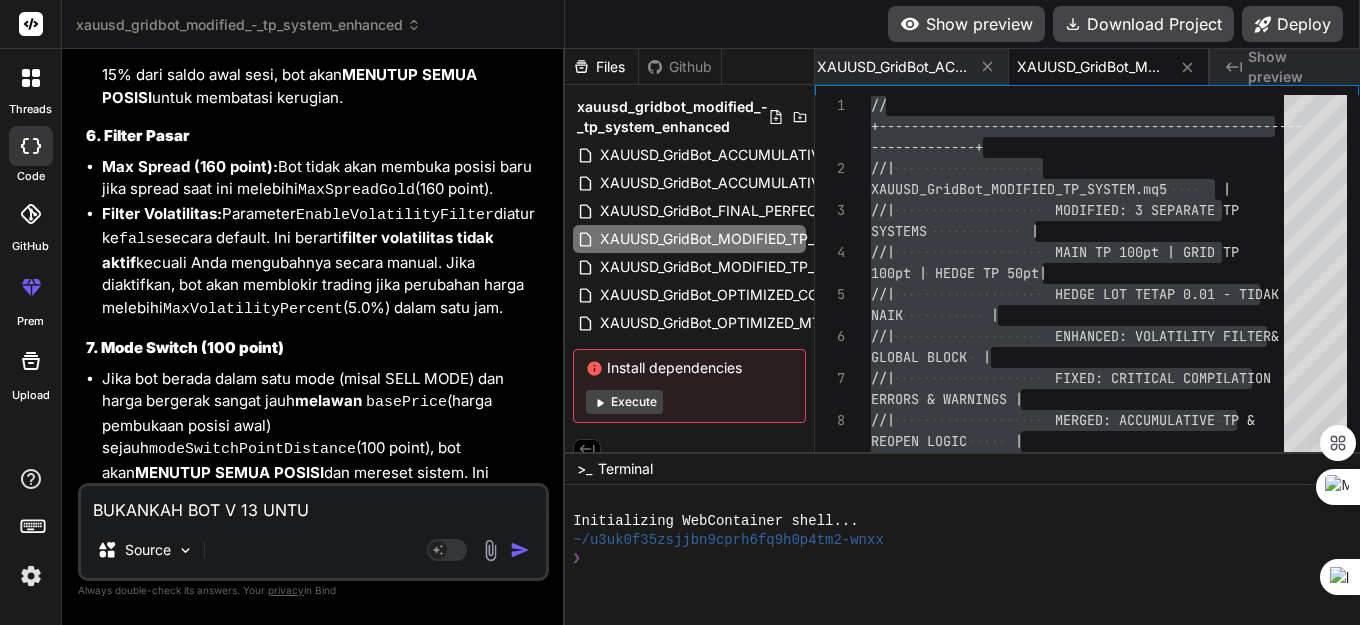 type on "BUKANKAH BOT V 13 UNTUK" 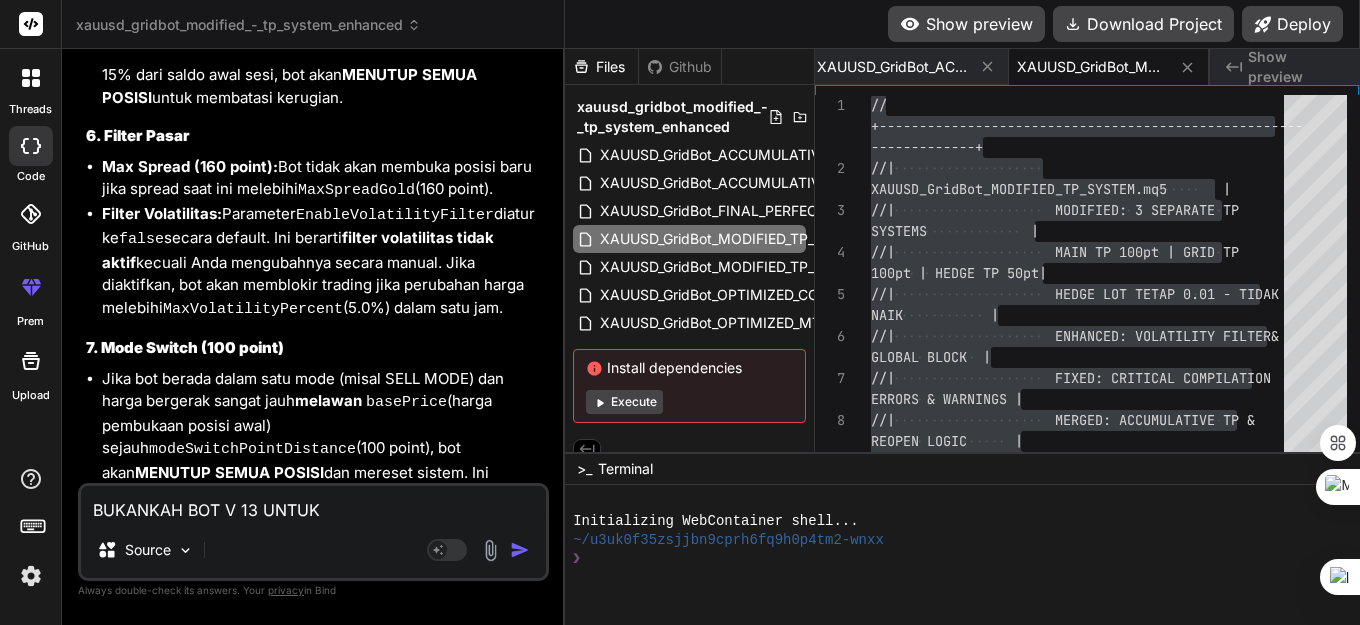 type on "BUKANKAH BOT V 13 UNTUK" 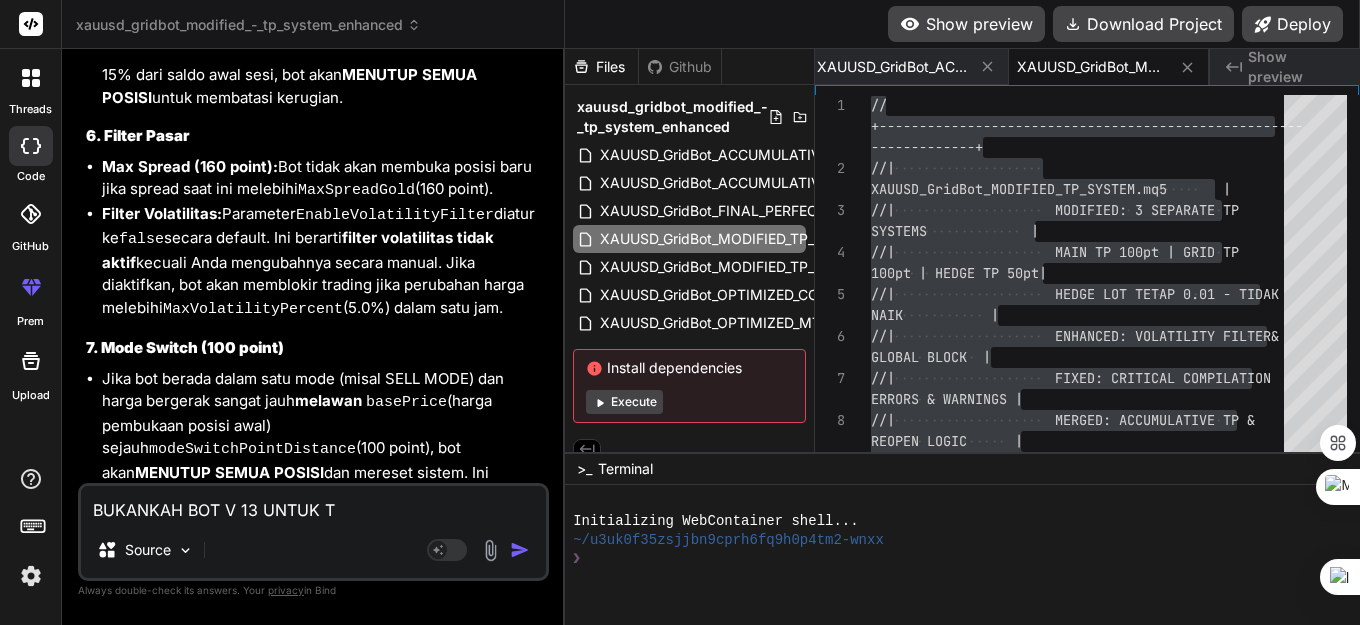 type on "BUKANKAH BOT V 13 UNTUK TP" 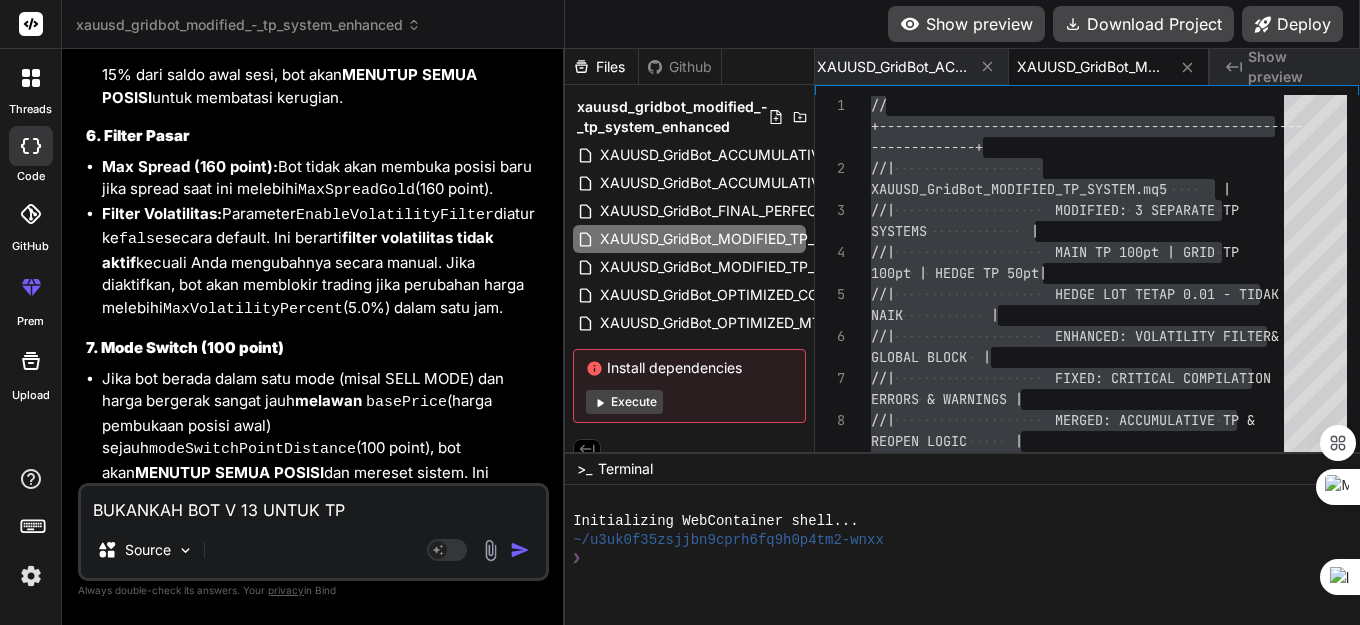 type on "BUKANKAH BOT V 13 UNTUK TP" 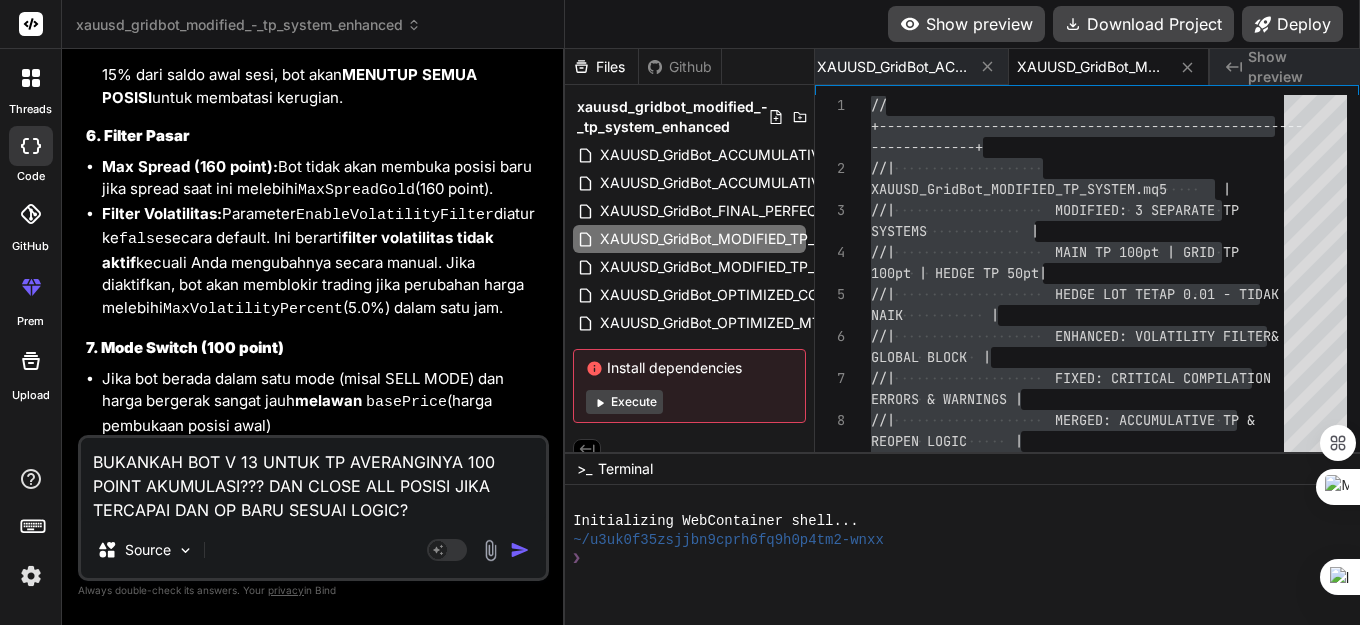 click at bounding box center (520, 550) 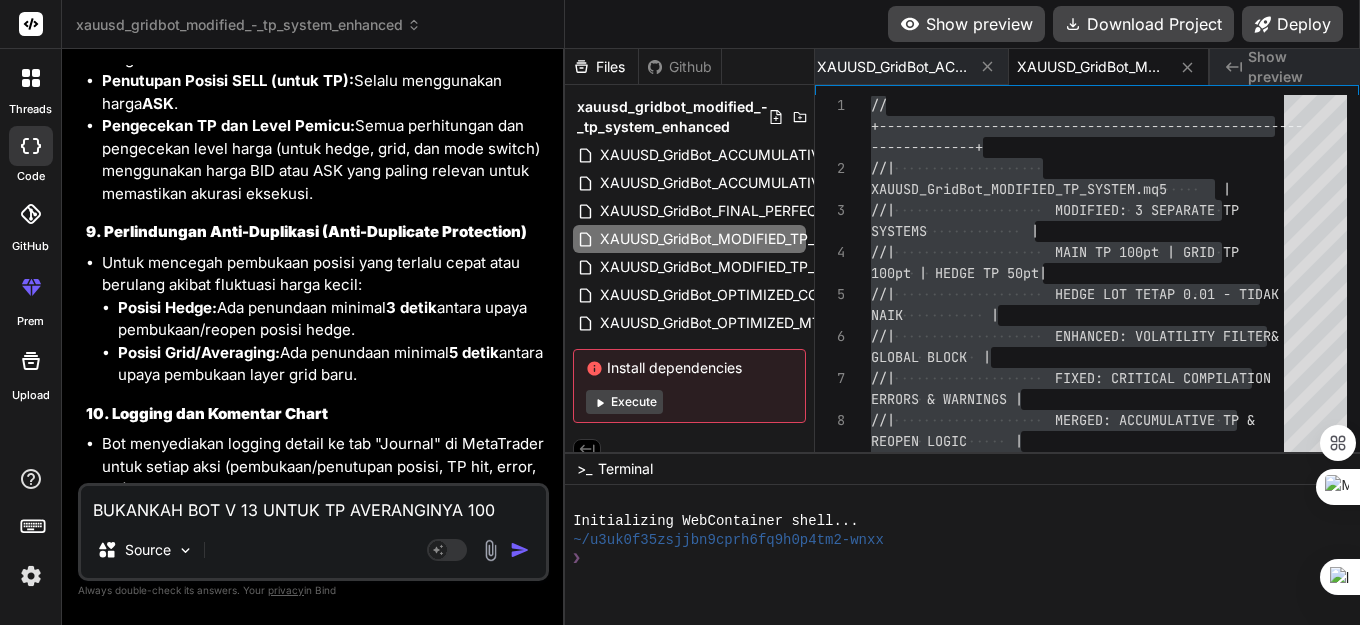 scroll, scrollTop: 171970, scrollLeft: 0, axis: vertical 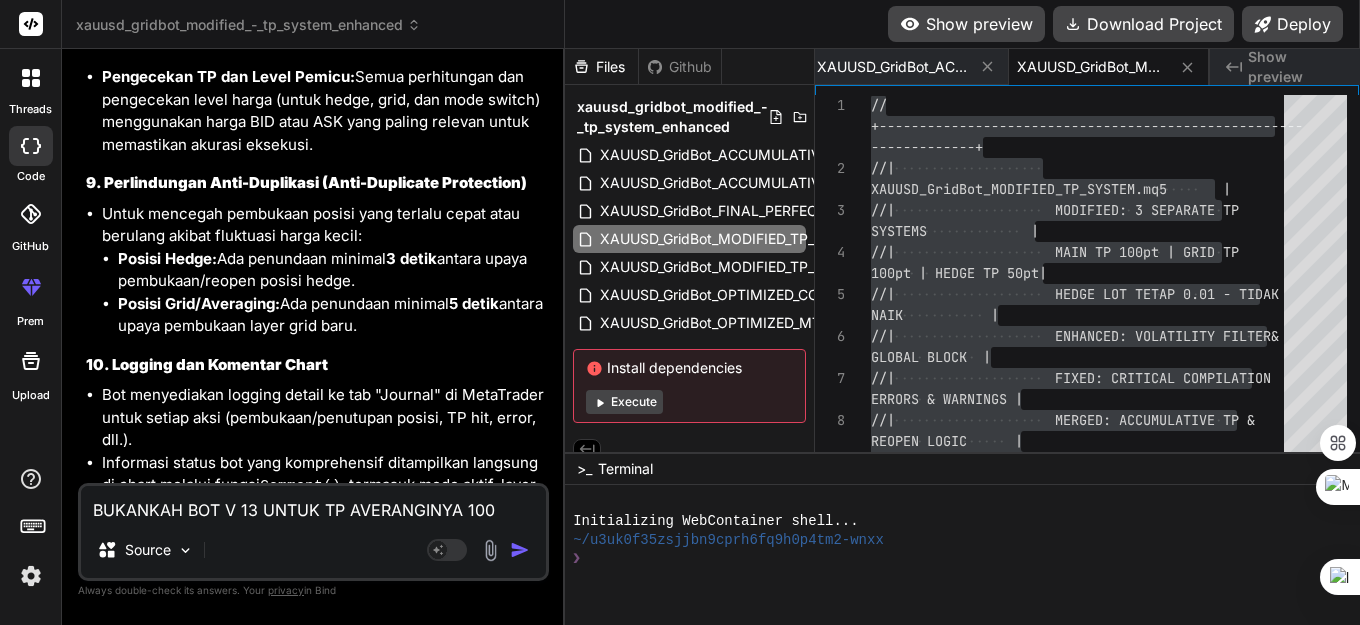 click on "BUKANKAH BOT V 13 UNTUK TP AVERANGINYA 100 POINT AKUMULASI??? DAN CLOSE ALL POSISI JIKA TERCAPAI DAN OP BARU SESUAI LOGIC?" at bounding box center (313, 504) 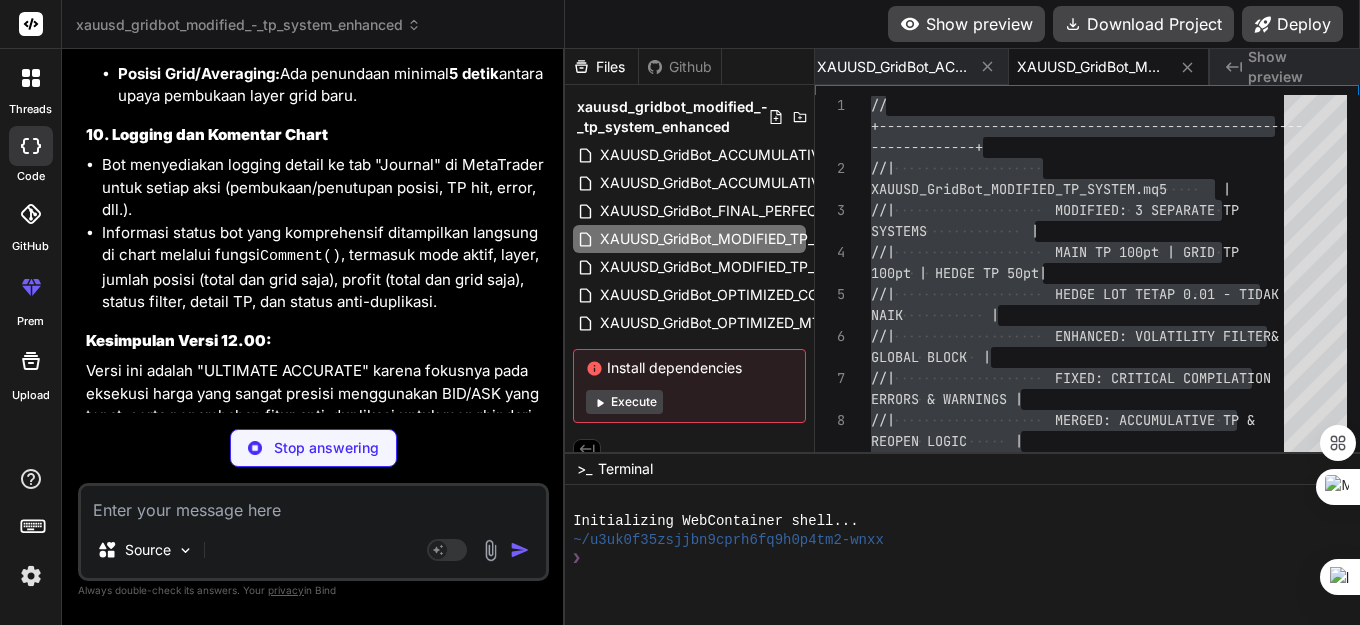 scroll, scrollTop: 172200, scrollLeft: 0, axis: vertical 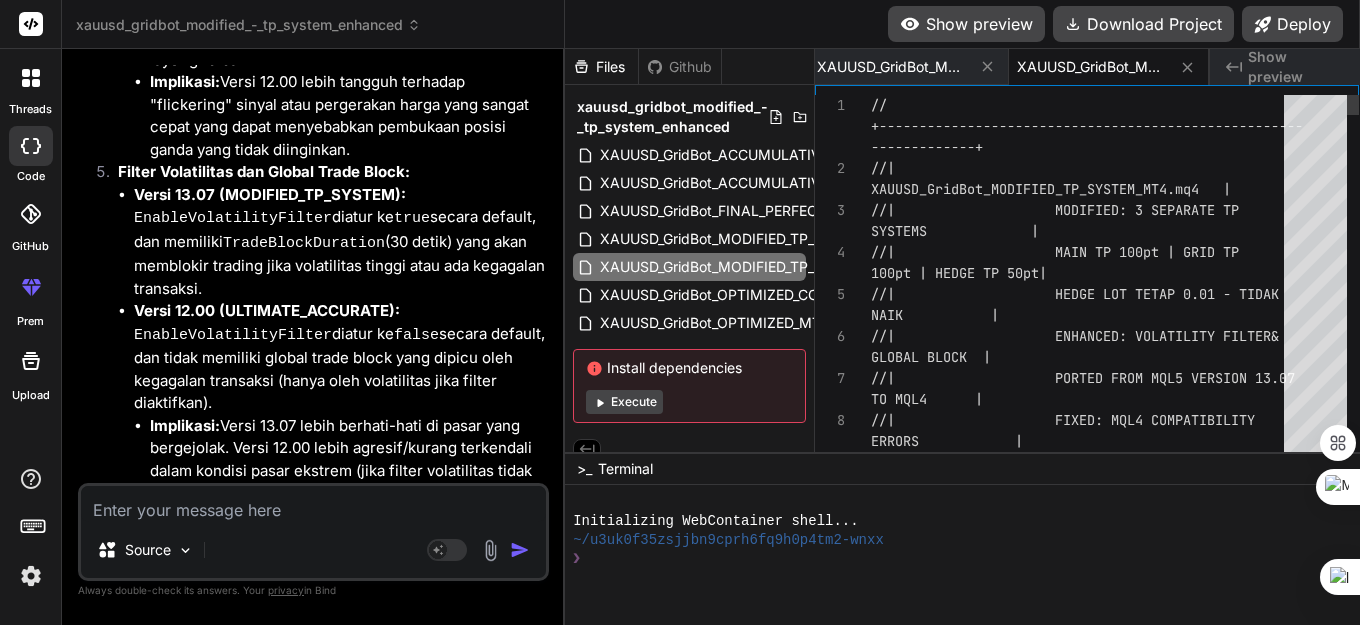 click on "// +------------------------------------------------- ---- -------------+ //|                     XAUUSD_GridBot_MODIFIED_TP_SYSTEM_MT4.mq4   | //|                    MODIFIED: 3 SEPARATE TP  SYSTEMS             | //|                    MAIN TP 100pt | GRID TP  100pt | HEDGE TP 50pt| //|                    HEDGE LOT TETAP 0.01 - TIDA K  NAIK           | //|                    ENHANCED: VOLATILITY FILTER  &  GLOBAL BLOCK  | //|                    PORTED FROM MQL5 VERSION 13 .07  TO MQL4      | //|                    FIXED: MQL4 COMPATIBILITY  ERRORS            | //" at bounding box center [1083, 29043] 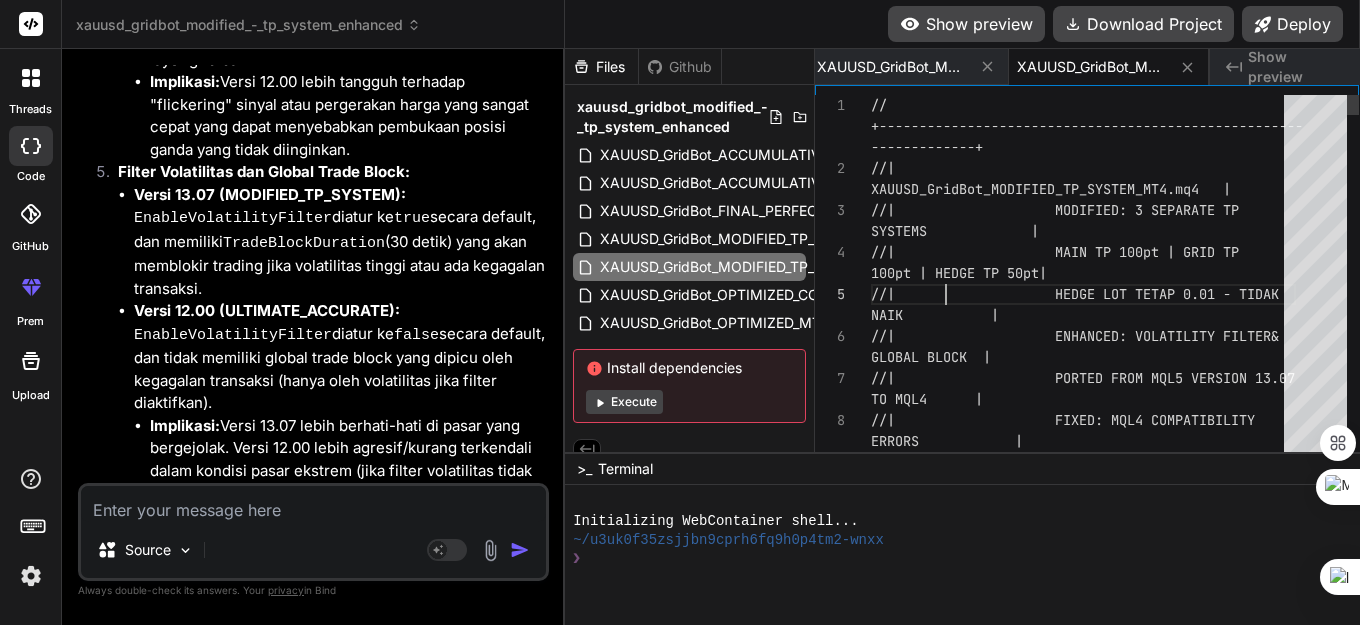 scroll, scrollTop: 0, scrollLeft: 0, axis: both 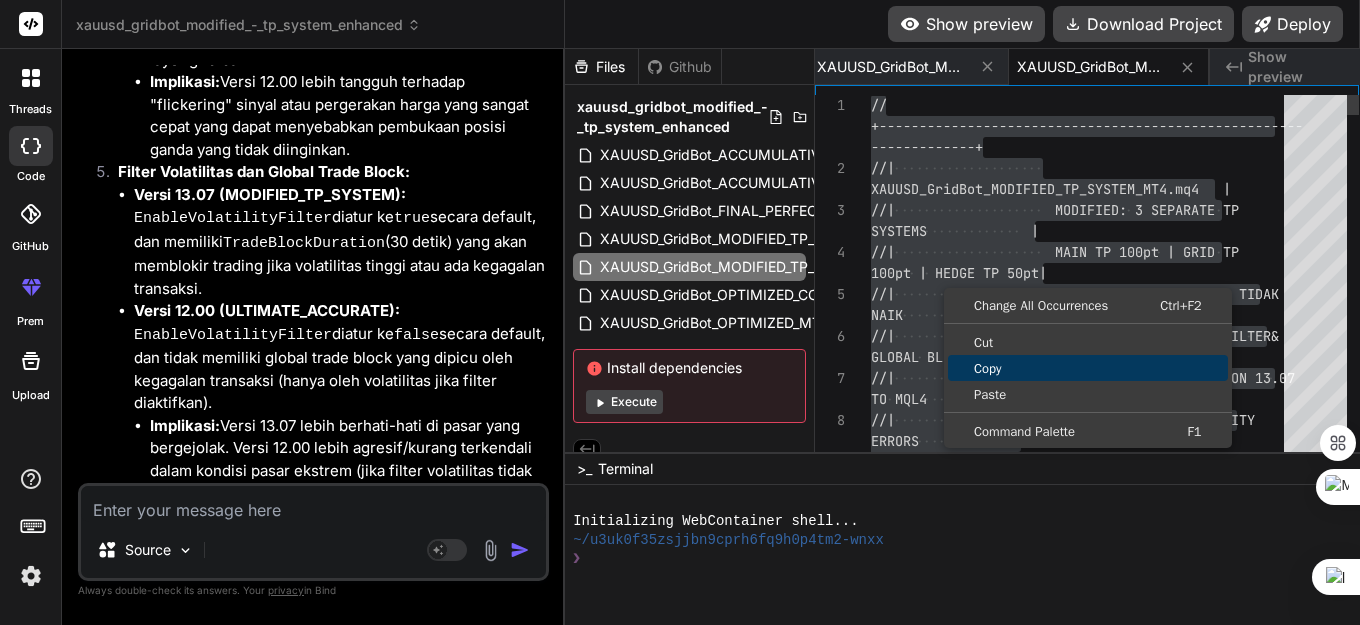 click on "Copy" at bounding box center (1088, 368) 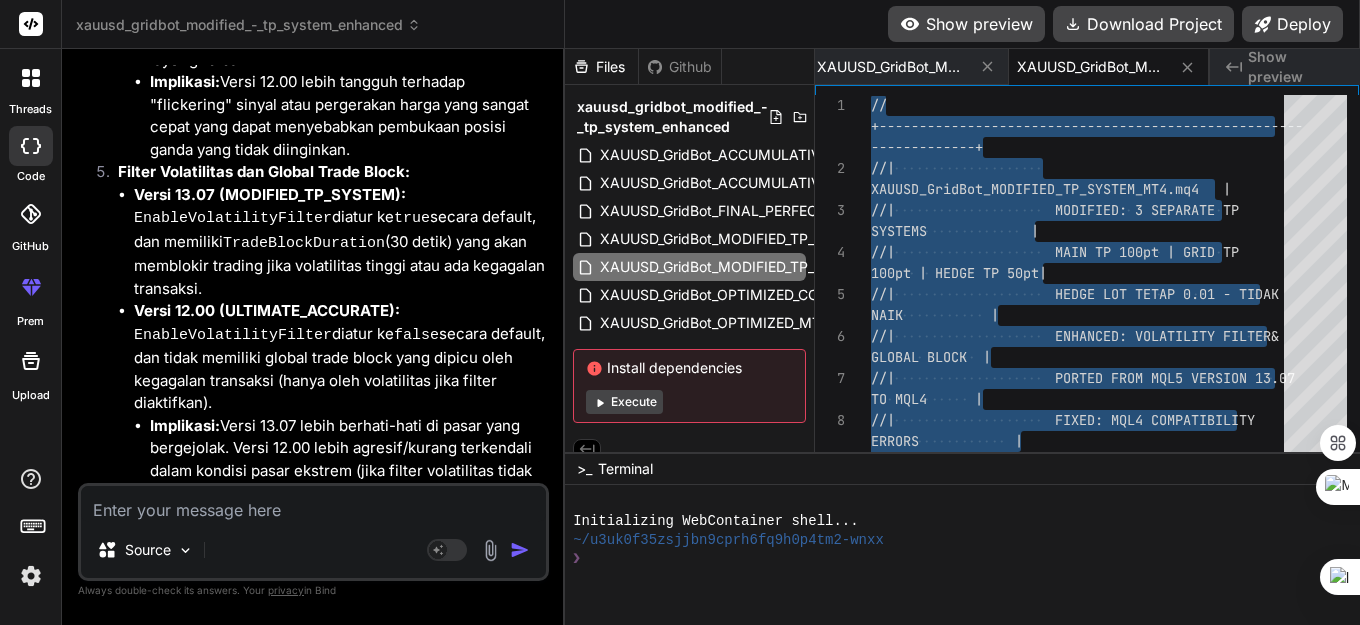 click at bounding box center (313, 504) 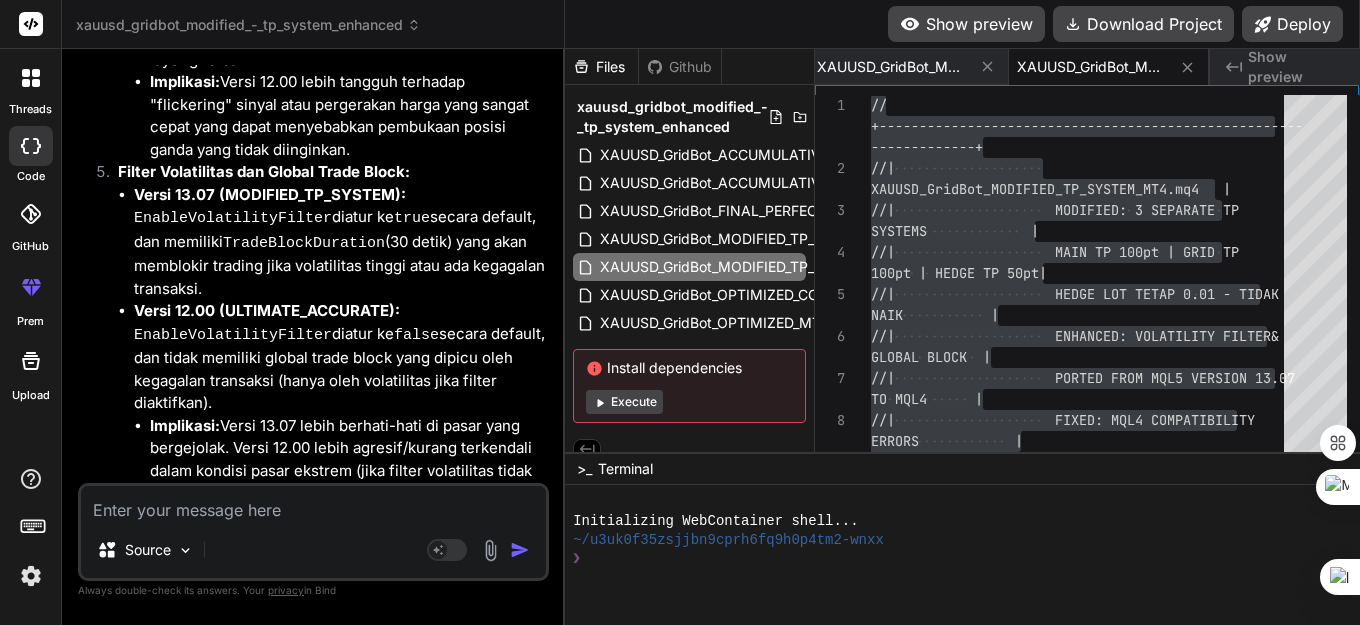 paste on "OnDeinit function declared with wrong type or/and parameters	XAUUSD GRID BOT BIND EXNESS.mq4	1494	6" 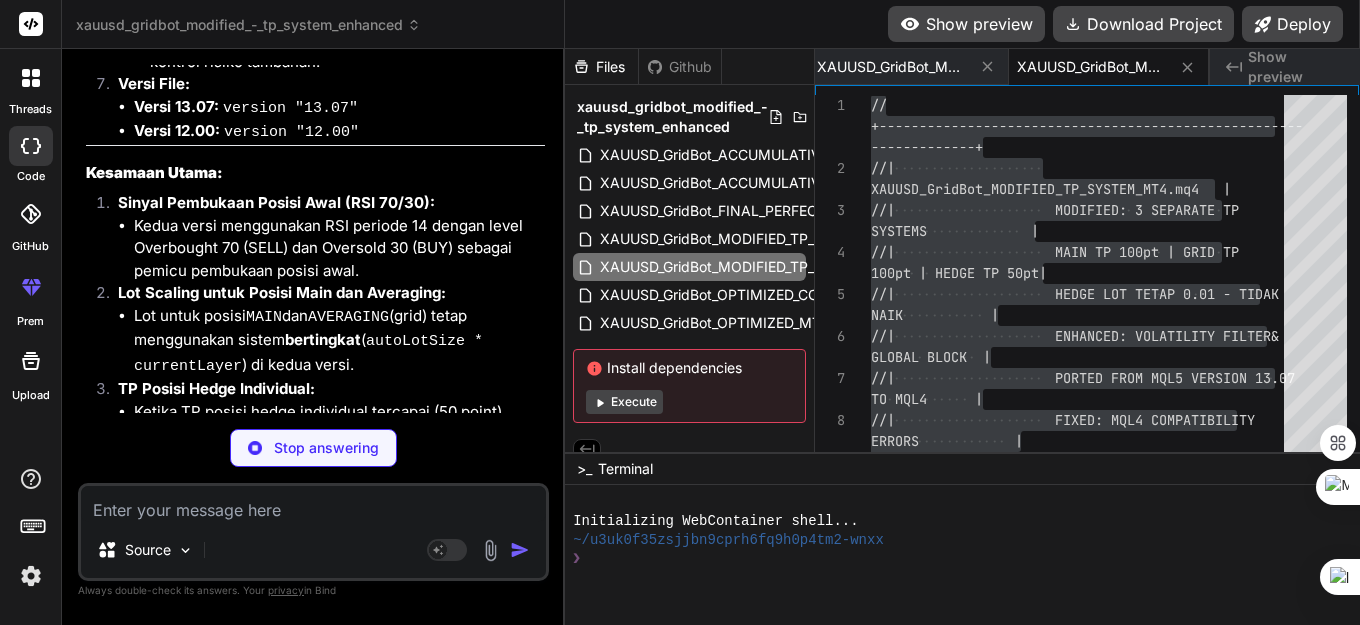 scroll, scrollTop: 175256, scrollLeft: 0, axis: vertical 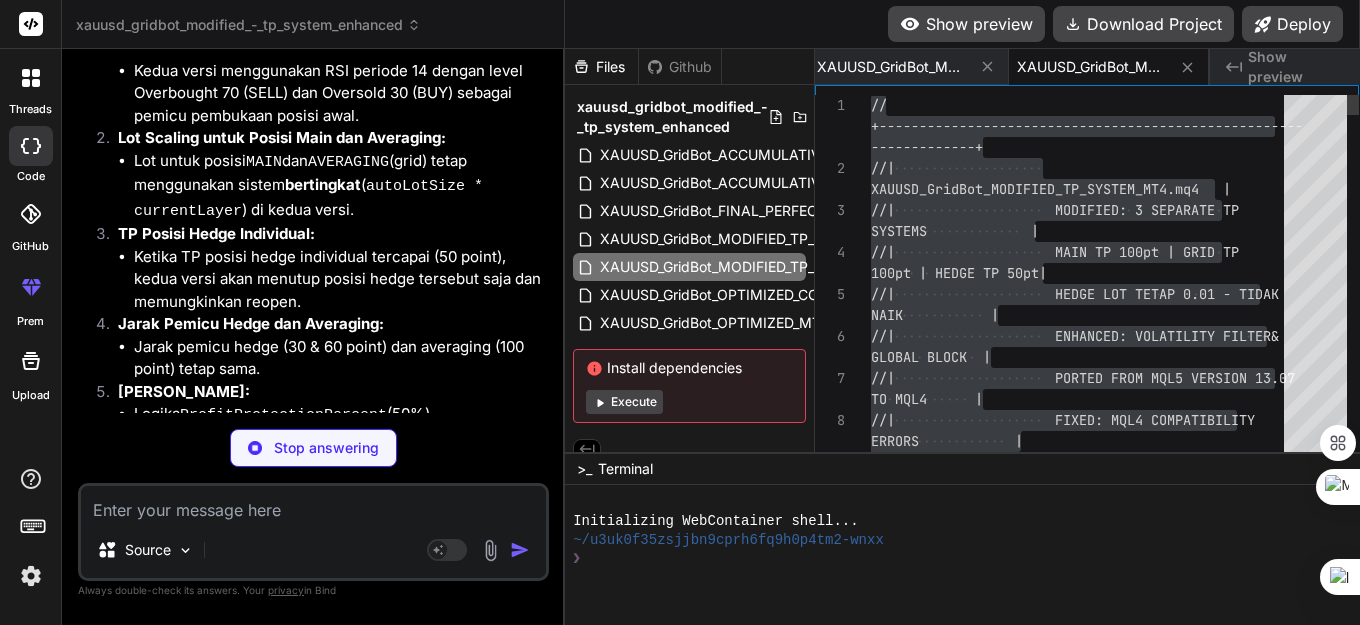 click on "// +------------------------------------------------- ---- -------------+ //|                     XAUUSD_GridBot_MODIFIED_TP_SYSTEM_MT4.mq4   | //|                    MODIFIED: 3 SEPARATE TP  SYSTEMS             | //|                    MAIN TP 100pt | GRID TP  100pt | HEDGE TP 50pt| //|                    HEDGE LOT TETAP 0.01 - TIDA K  NAIK           | //|                    ENHANCED: VOLATILITY FILTER  &  GLOBAL BLOCK  | //|                    PORTED FROM MQL5 VERSION 13 .07  TO MQL4      | //|                    FIXED: MQL4 COMPATIBILITY  ERRORS            | //" at bounding box center [1083, 29043] 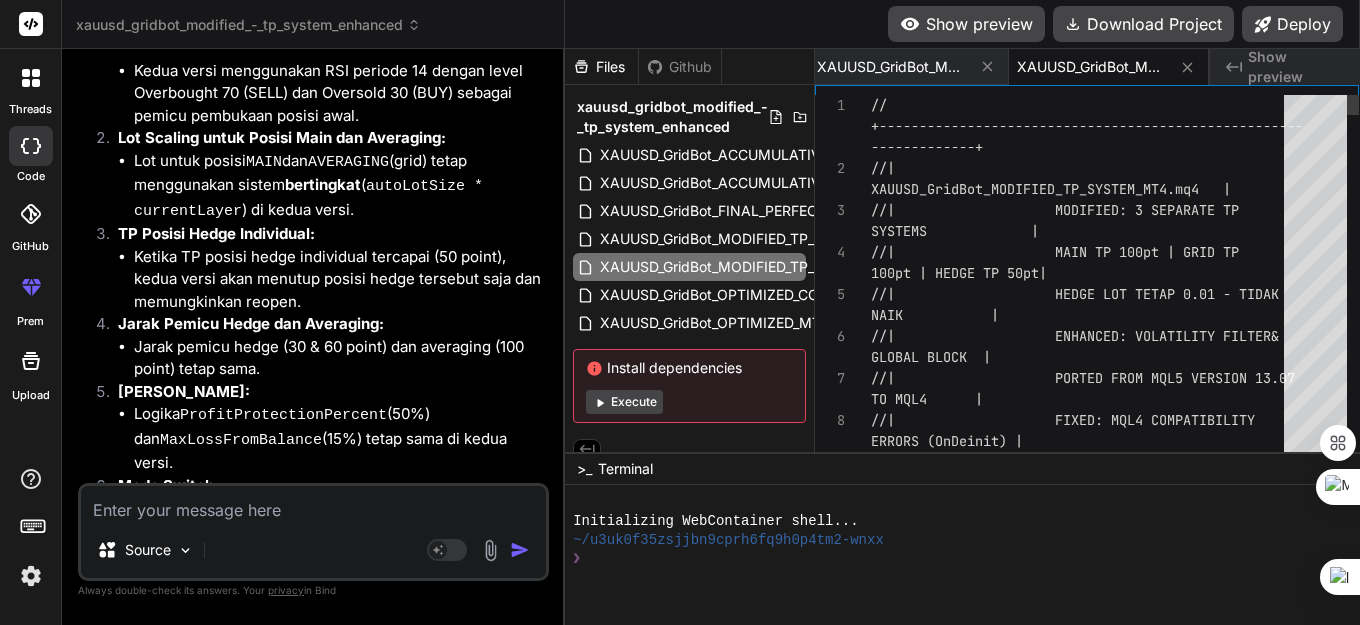 scroll, scrollTop: 175186, scrollLeft: 0, axis: vertical 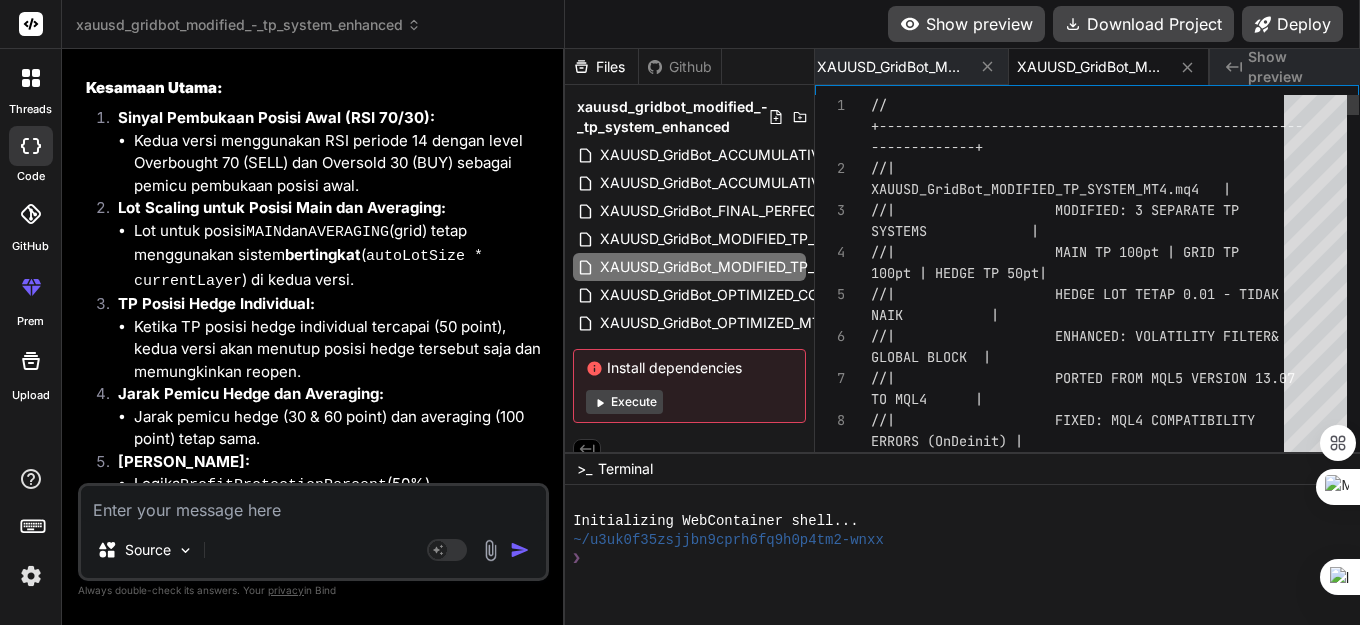 click on "// +------------------------------------------------- ---- -------------+ //|                     XAUUSD_GridBot_MODIFIED_TP_SYSTEM_MT4.mq4   | //|                    MODIFIED: 3 SEPARATE TP  SYSTEMS             | //|                    MAIN TP 100pt | GRID TP  100pt | HEDGE TP 50pt| //|                    HEDGE LOT TETAP 0.01 - TIDA K  NAIK           | //|                    ENHANCED: VOLATILITY FILTER  &  GLOBAL BLOCK  | //|                    PORTED FROM MQL5 VERSION 13 .07  TO MQL4      | //|                    FIXED: MQL4 COMPATIBILITY  ERRORS (OnDeinit) | //" at bounding box center (1083, 29106) 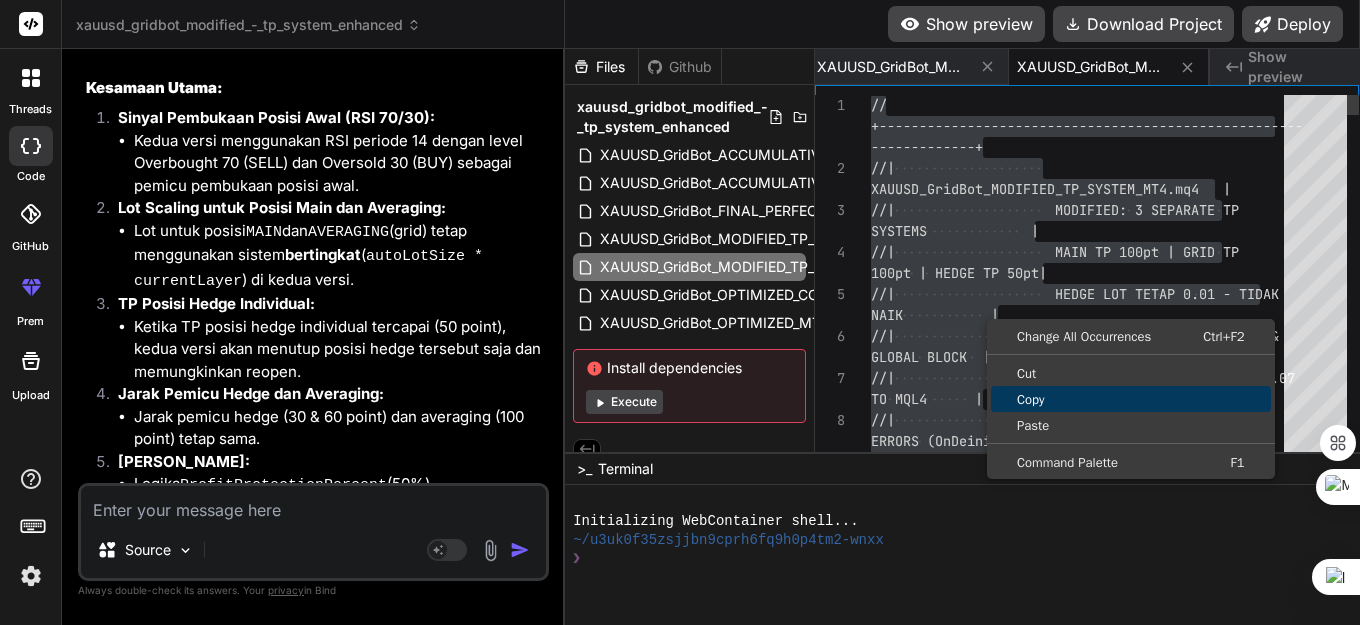 click on "Copy" at bounding box center (1131, 399) 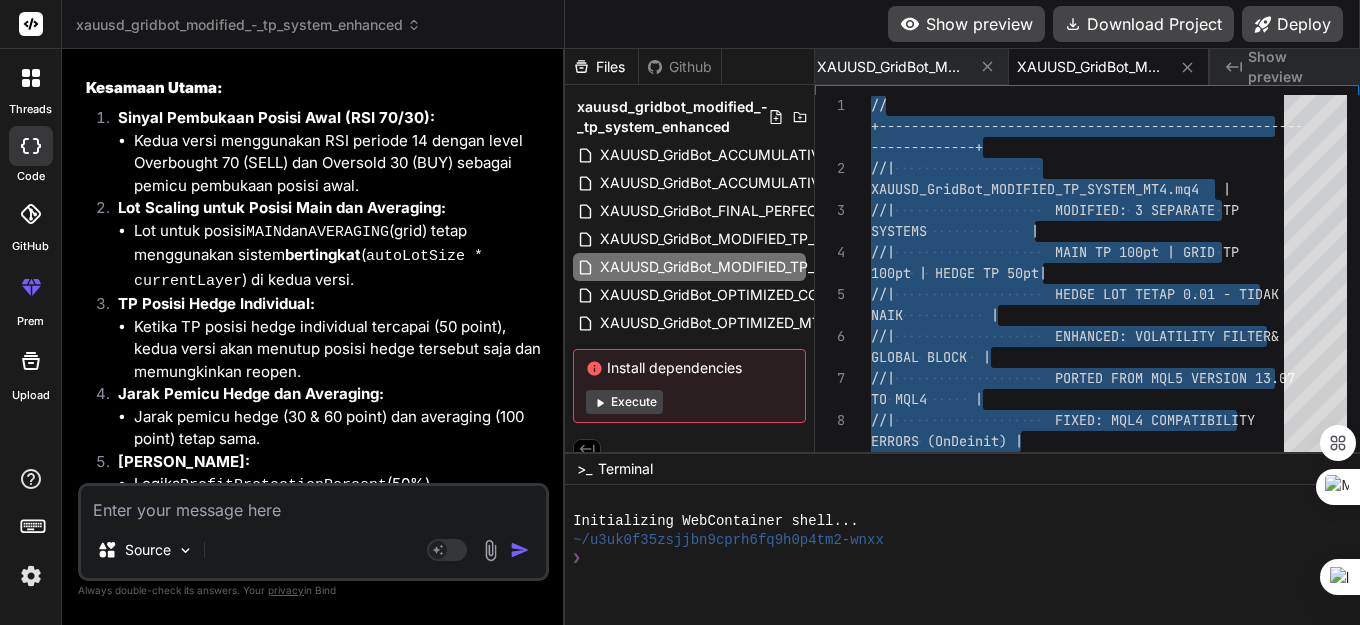 click at bounding box center (313, 504) 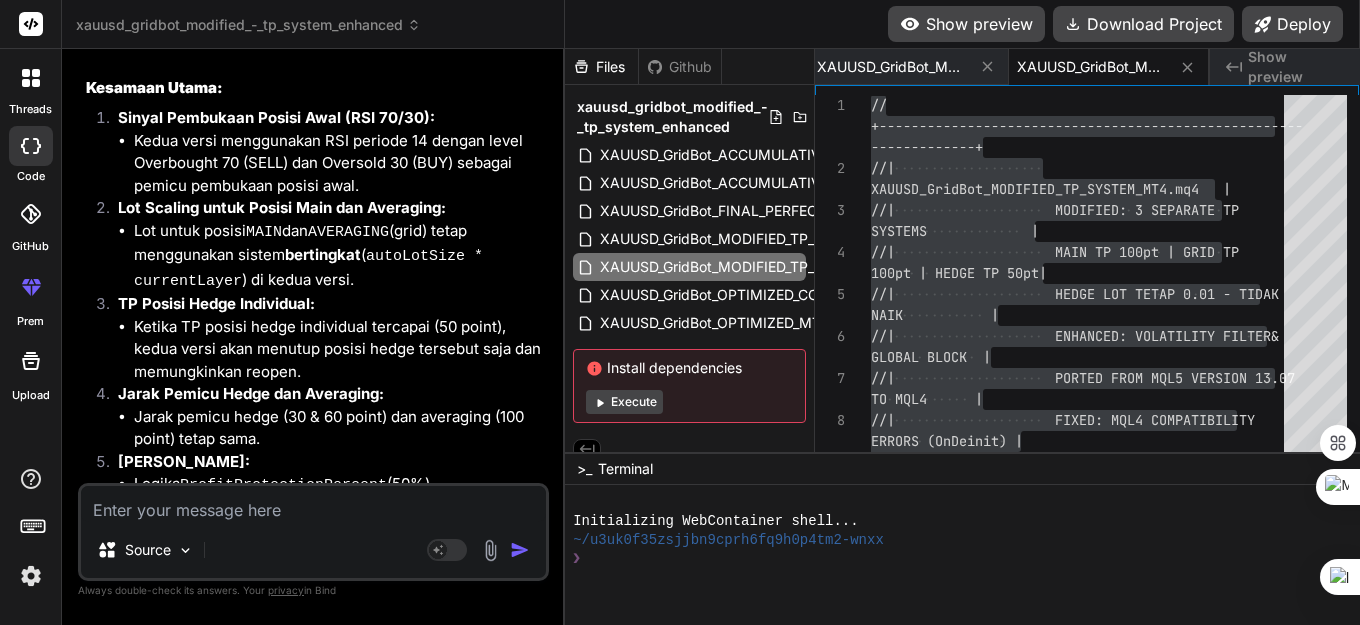 paste on "'\' - illegal escape sequence	XAUUSD GRID BOT BIND EXNESS.mq4	520	142
'' - double quotes are needed	XAUUSD GRID BOT BIND EXNESS.mq4	520	206
'\' - illegal escape sequence	XAUUSD GRID BOT BIND EXNESS.mq4	554	142
'' - double quotes are needed	XAUUSD GRID BOT BIND EXNESS.mq4	554	230
'' - double quotes are needed	XAUUSD GRID BOT BIND EXNESS.mq4	1509	99
'$' - unknown symbol	XAUUSD GRID BOT BIND EXNESS.mq4	1510	107
'\' - illegal escape sequence	XAUUSD GRID BOT BIND EXNESS.mq4	1510	108
'' - double quotes are needed	XAUUSD GRID BOT BIND EXNESS.mq4	1510	153
'\' - illegal escape sequence	XAUUSD GRID BOT BIND EXNESS.mq4	1610	142
'' - double quotes are needed	XAUUSD GRID BOT BIND EXNESS.mq4	1610	267
'' - double quotes are needed	XAUUSD GRID BOT BIND EXNESS.mq4	1639	325
OnDeinit function declared with wrong type or/and parameters	XAUUSD GRID BOT BIND EXNESS.mq4	1495	6
'SELL' - undeclared identifier	XAUUSD GRID BOT BIND EXNESS.mq4	1610	135
'SELL' - some operator expected	XAUUSD GRID BOT BIND EXNESS.mq4	1610	135
'<=' - un..." 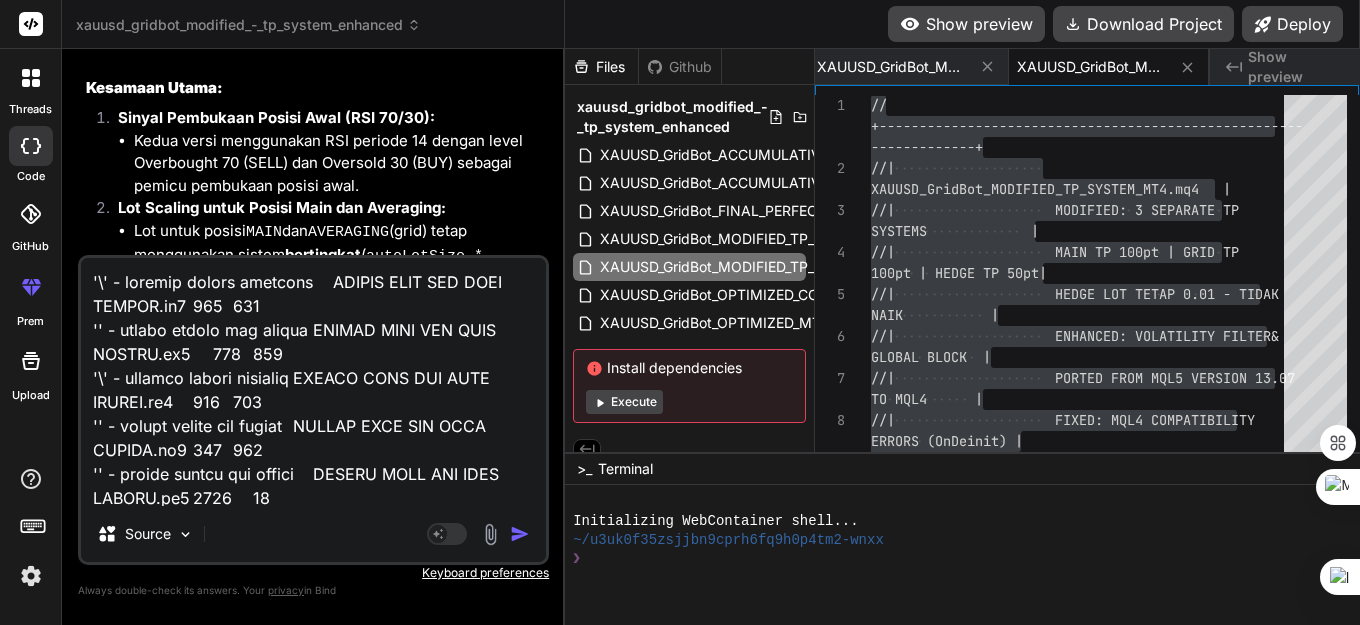 scroll, scrollTop: 7130, scrollLeft: 0, axis: vertical 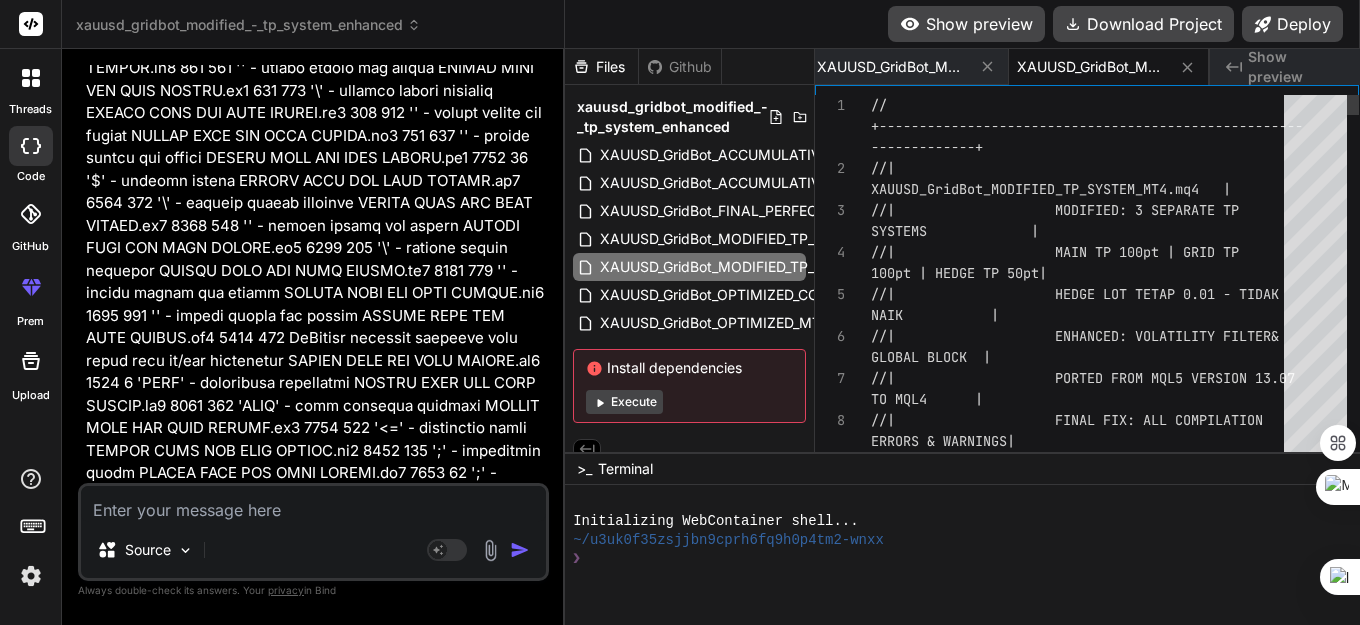click on "// +------------------------------------------------- ---- -------------+ //|                     XAUUSD_GridBot_MODIFIED_TP_SYSTEM_MT4.mq4   | //|                    MODIFIED: 3 SEPARATE TP  SYSTEMS             | //|                    MAIN TP 100pt | GRID TP  100pt | HEDGE TP 50pt| //|                    HEDGE LOT TETAP 0.01 - TIDA K  NAIK           | //|                    ENHANCED: VOLATILITY FILTER  &  GLOBAL BLOCK  | //|                    PORTED FROM MQL5 VERSION 13 .07  TO MQL4      | //|                    FINAL FIX: ALL COMPILATION  ERRORS & WARNINGS| //" at bounding box center (1083, 29337) 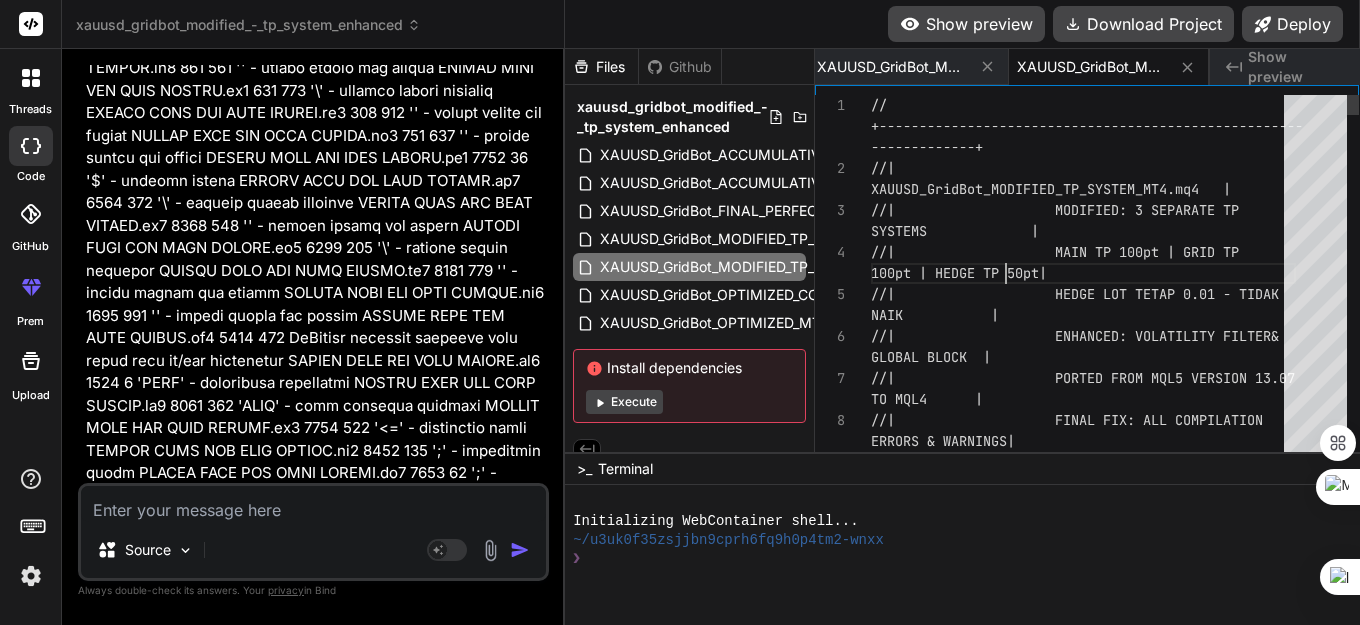 scroll, scrollTop: 0, scrollLeft: 0, axis: both 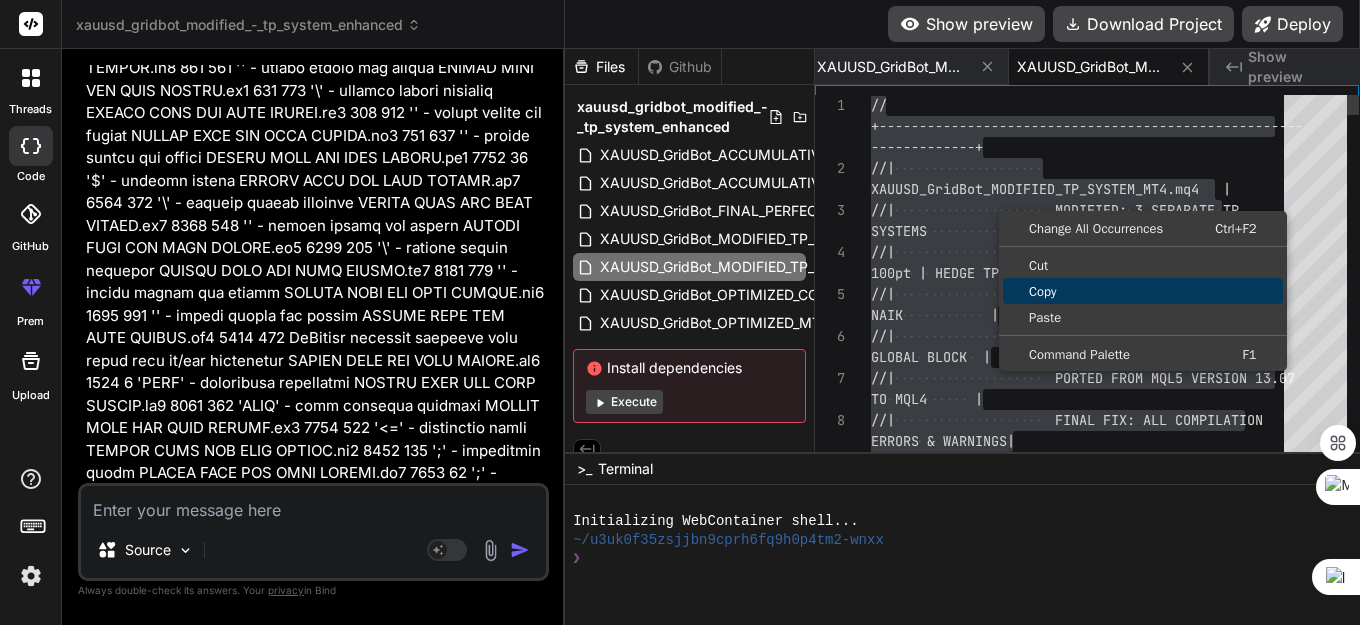 click on "Copy" at bounding box center (1143, 291) 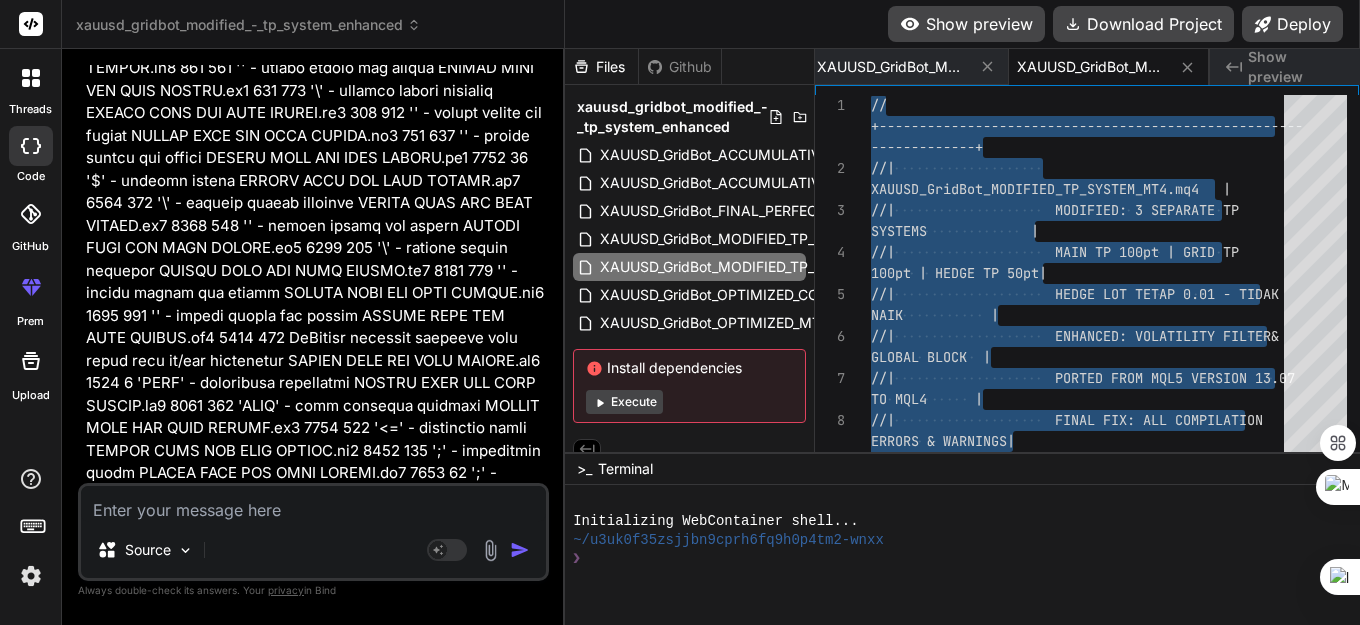 click at bounding box center (313, 504) 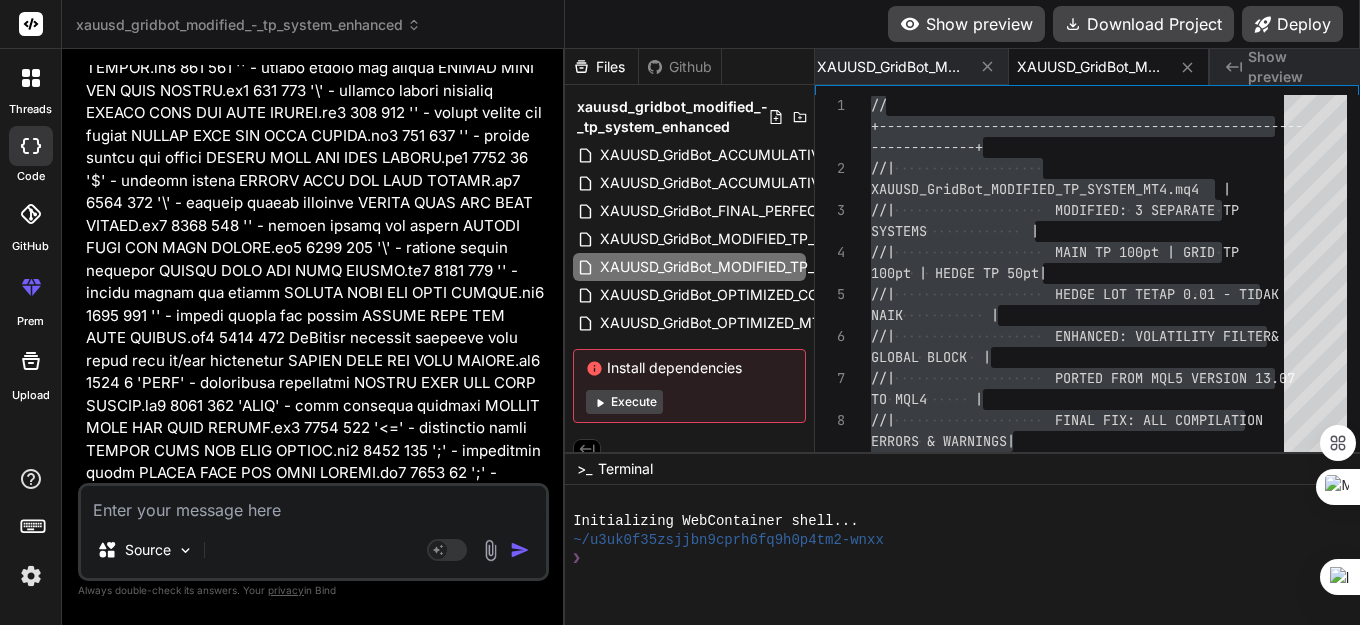 paste on "OnDeinit function declared with wrong type or/and parameters	XAUUSD GRID BOT BIND EXNESS.mq4	1482	6
'StringConcatenate' - wrong parameters count	XAUUSD GRID BOT BIND EXNESS.mq4	1344	26" 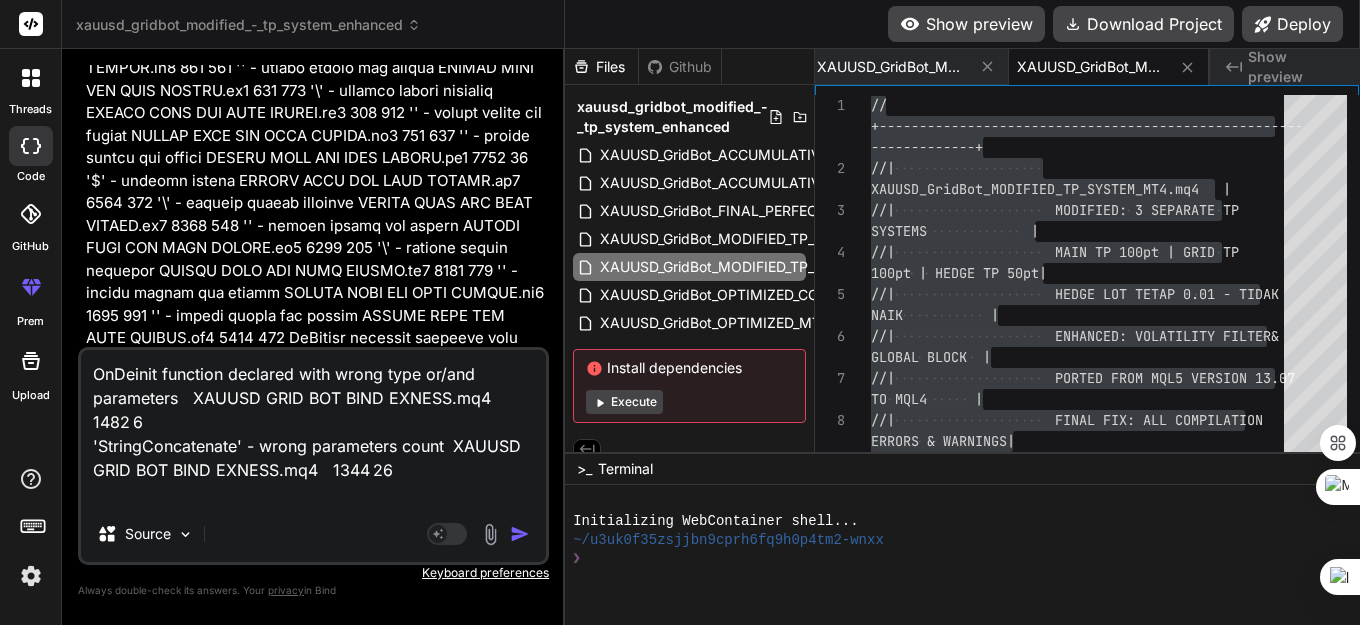 scroll, scrollTop: 181223, scrollLeft: 0, axis: vertical 